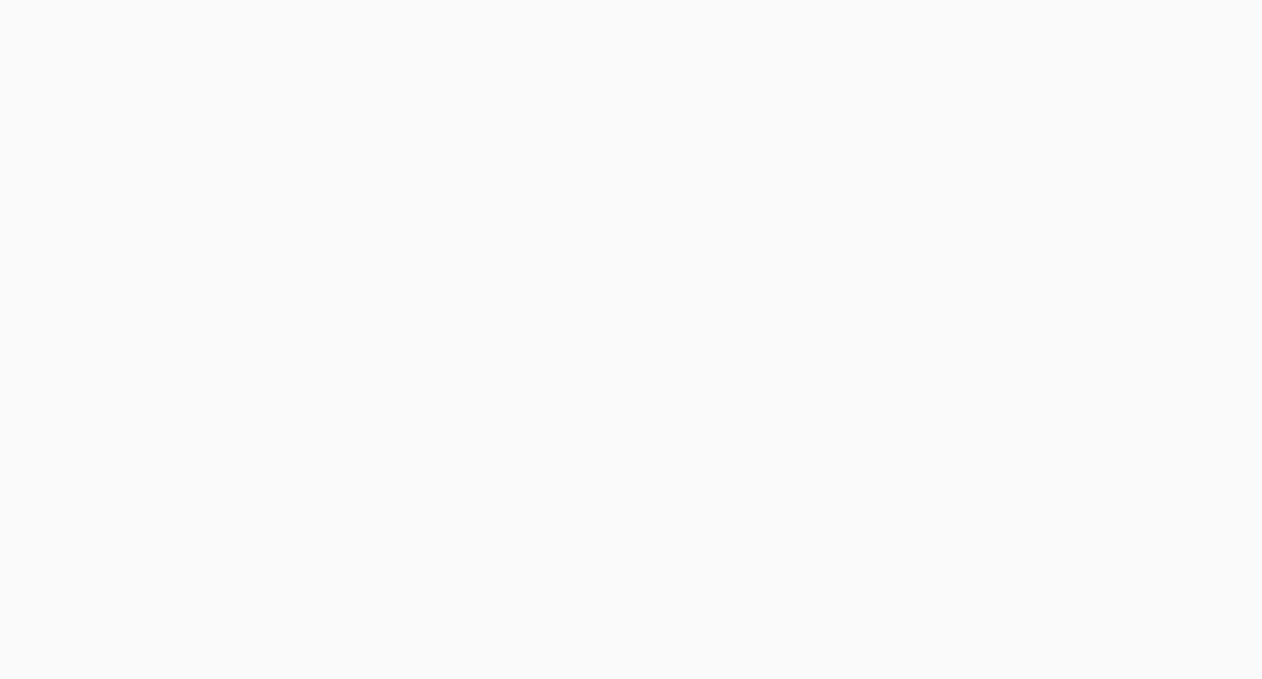 scroll, scrollTop: 0, scrollLeft: 0, axis: both 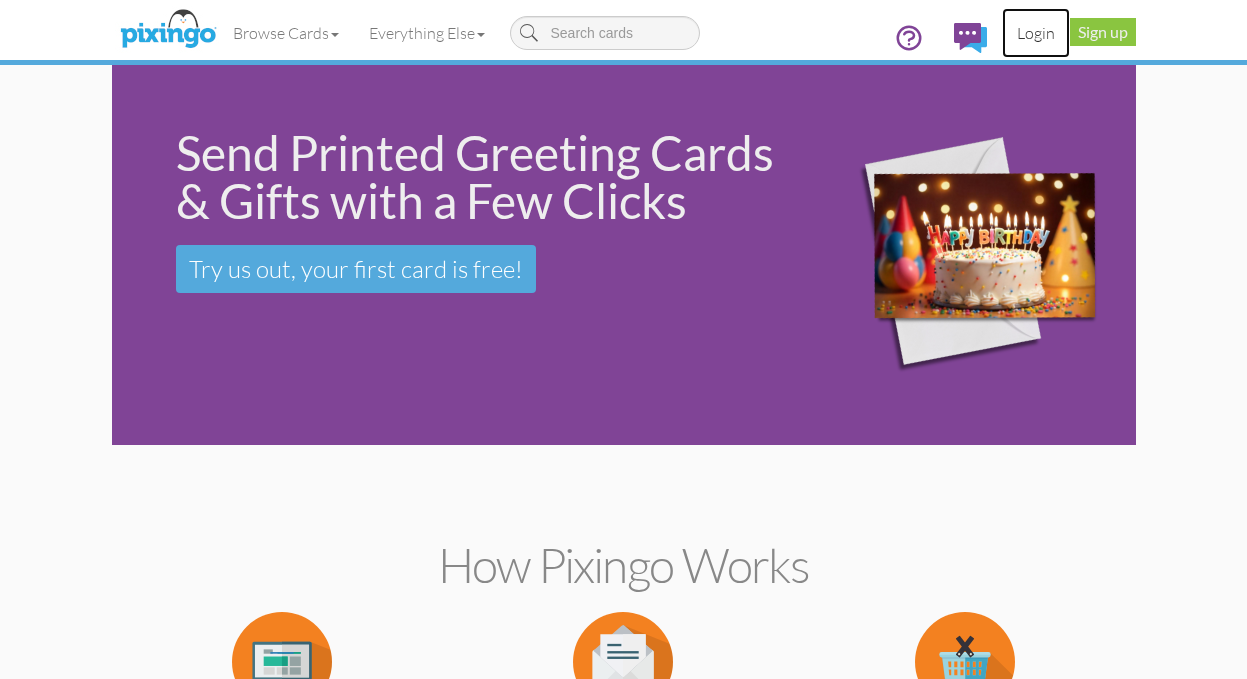 click on "Login" at bounding box center [1036, 33] 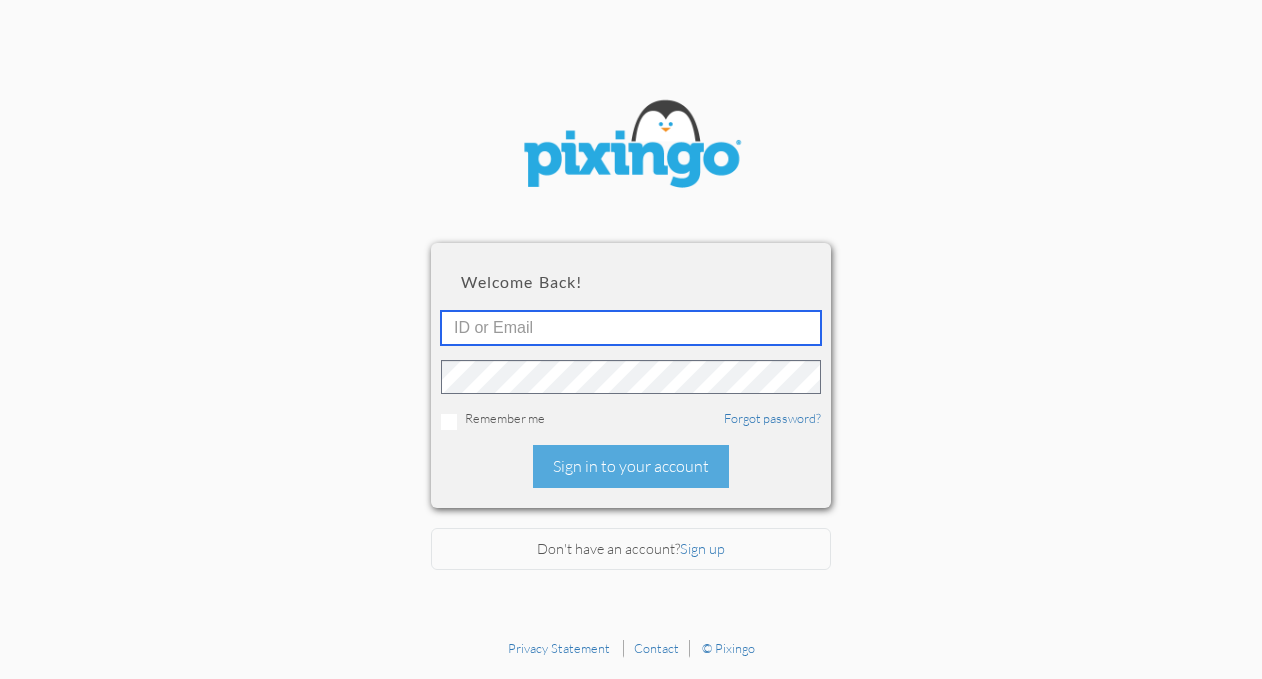 type on "5724" 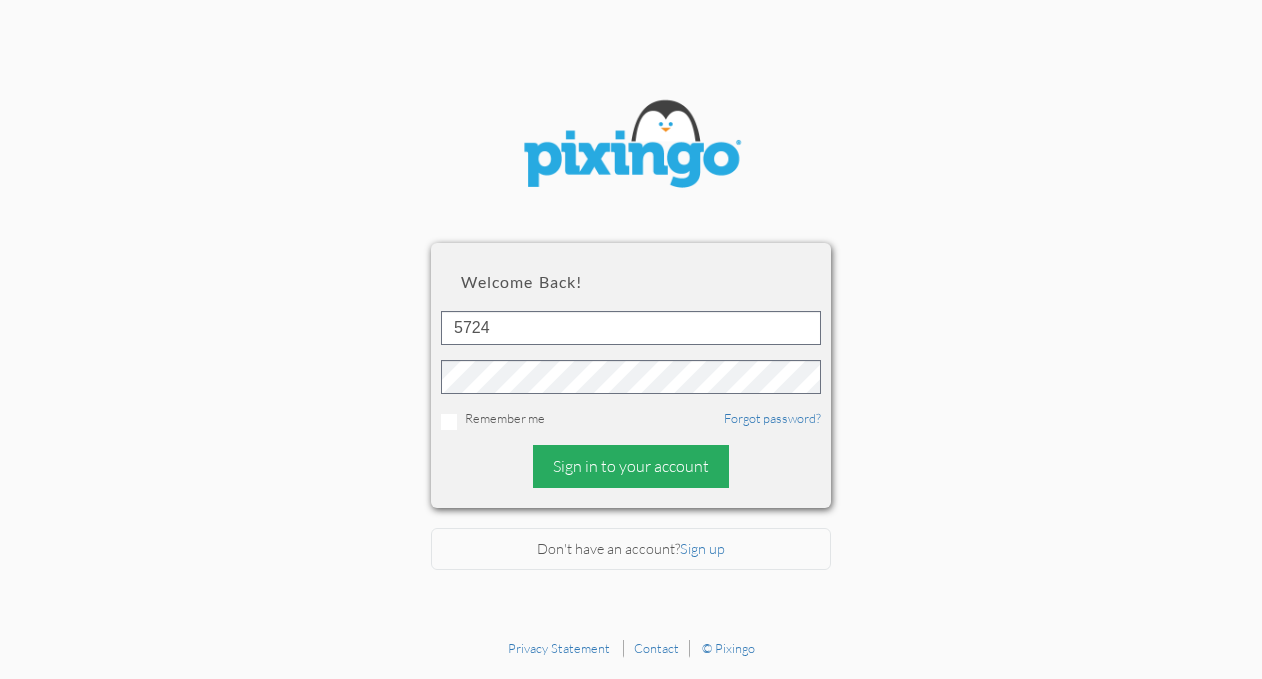 click on "Sign in to your account" at bounding box center [631, 466] 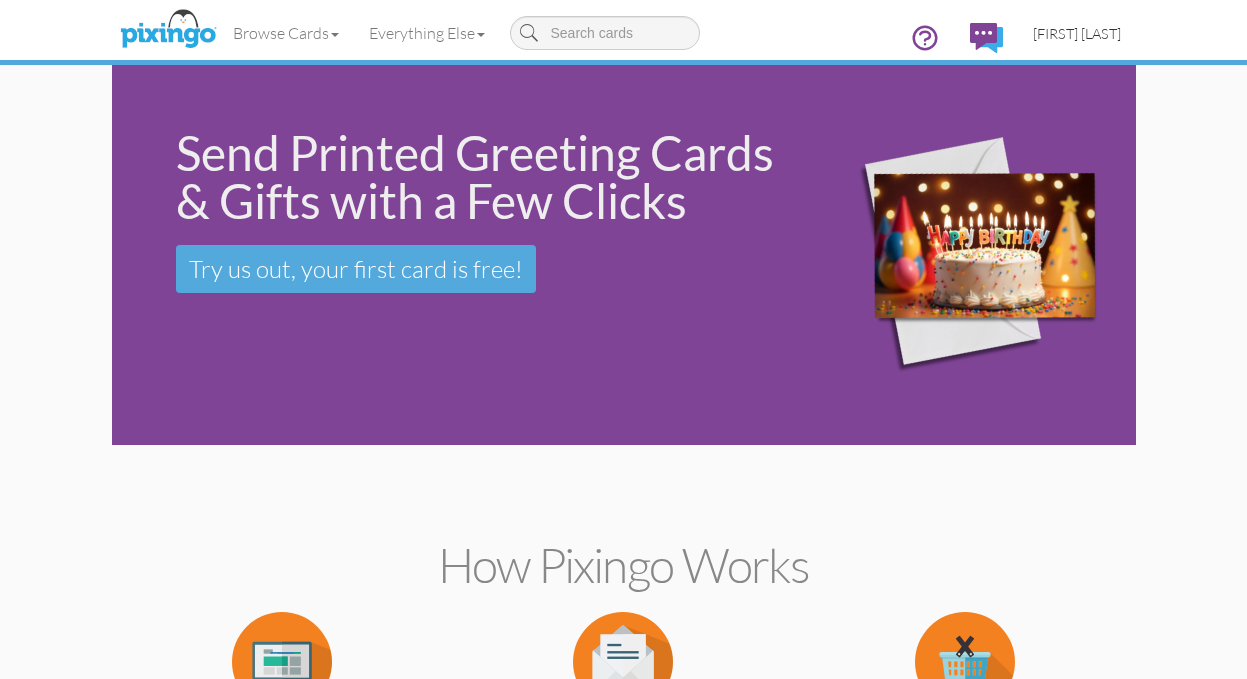 click on "[FIRST] [LAST]" at bounding box center (1077, 33) 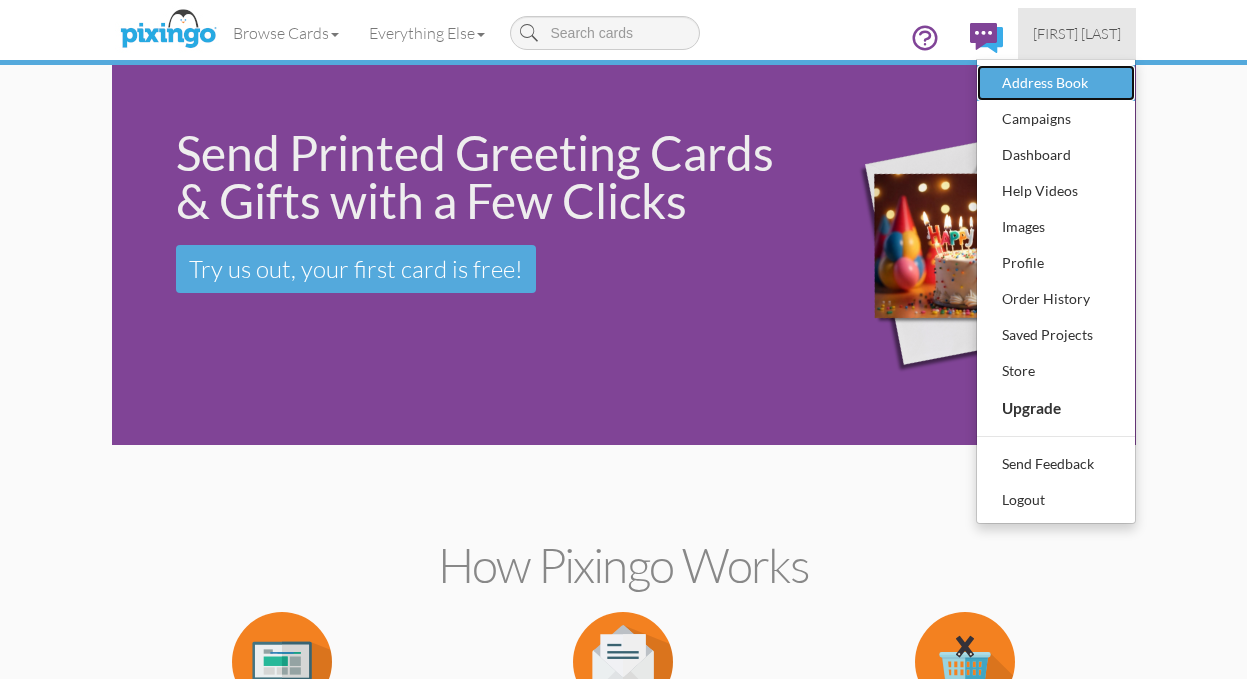 click on "Address Book" at bounding box center (1056, 83) 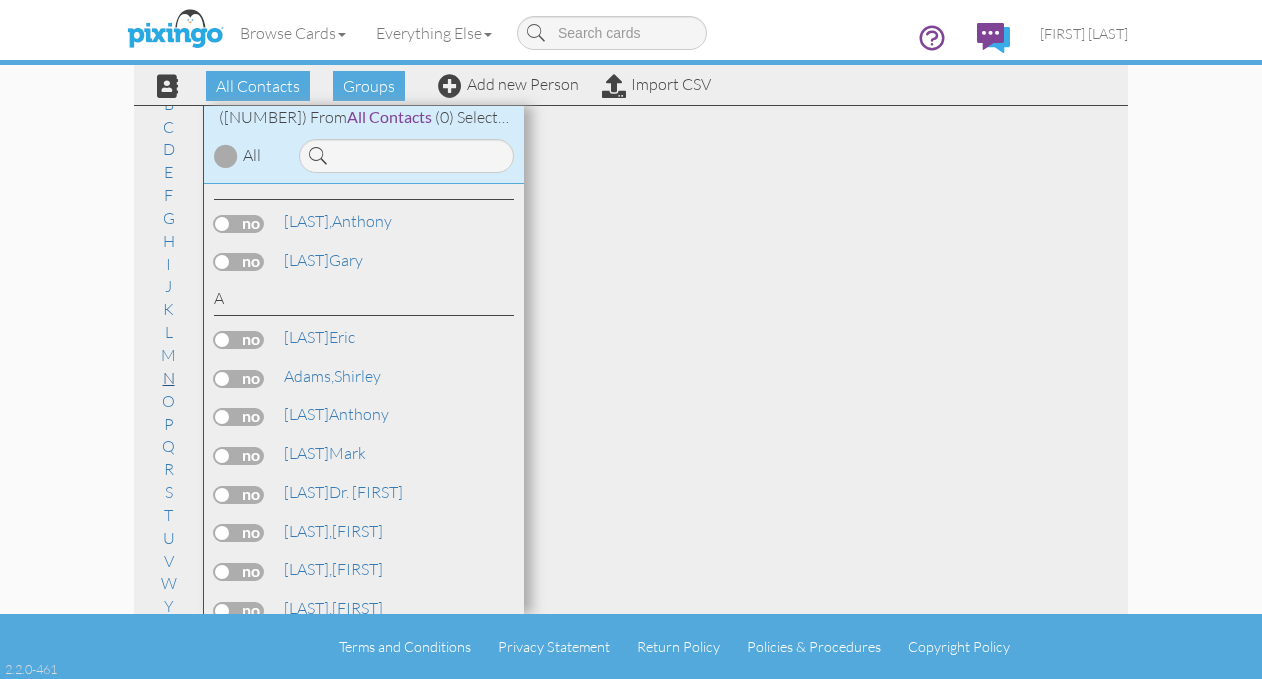 scroll, scrollTop: 86, scrollLeft: 0, axis: vertical 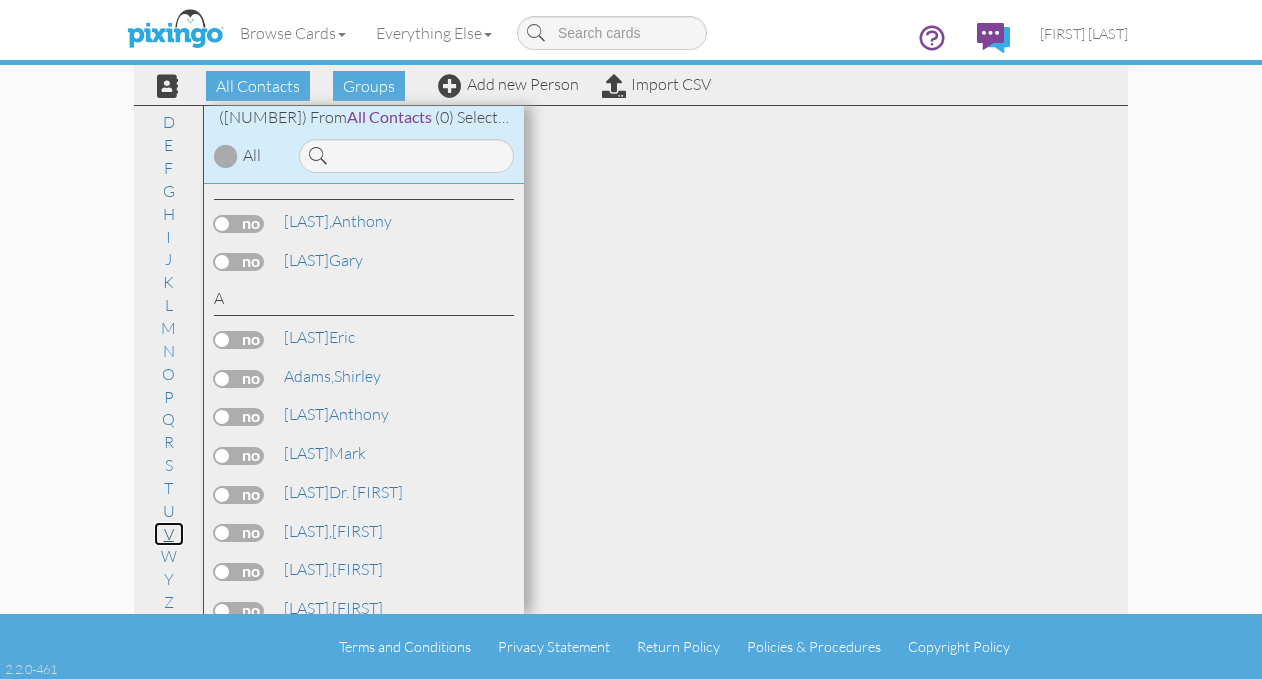 click on "V" at bounding box center (169, 534) 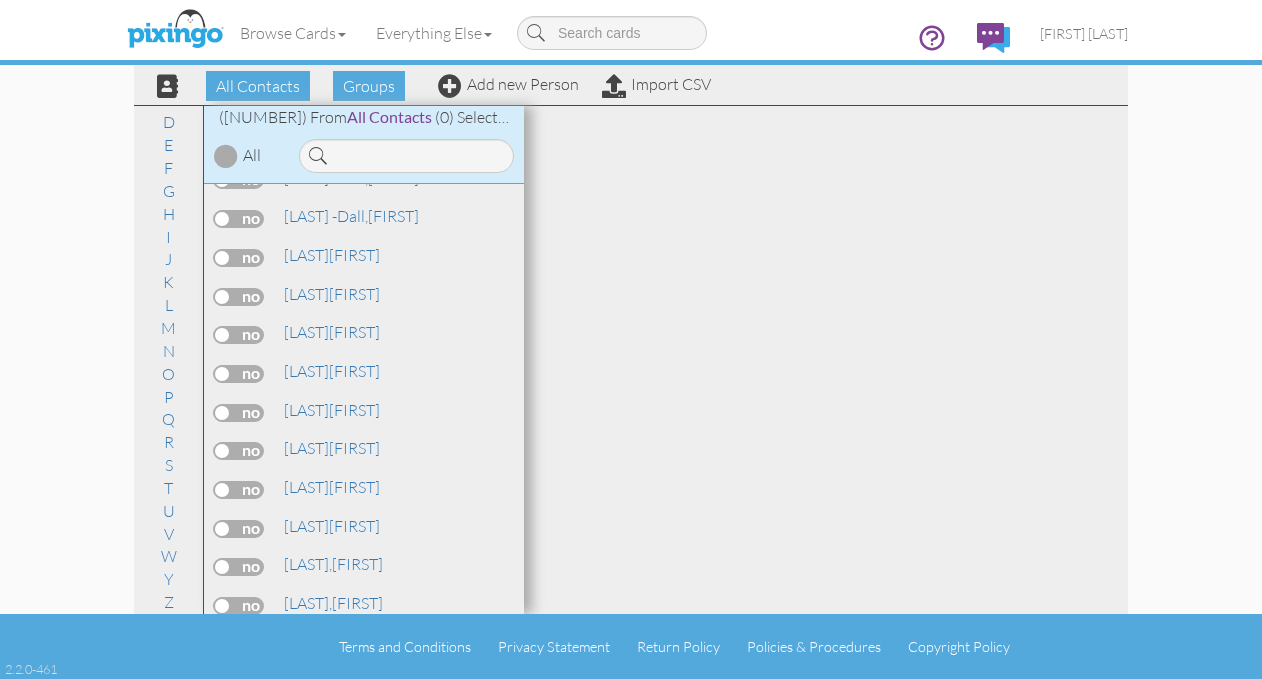 scroll, scrollTop: 34674, scrollLeft: 0, axis: vertical 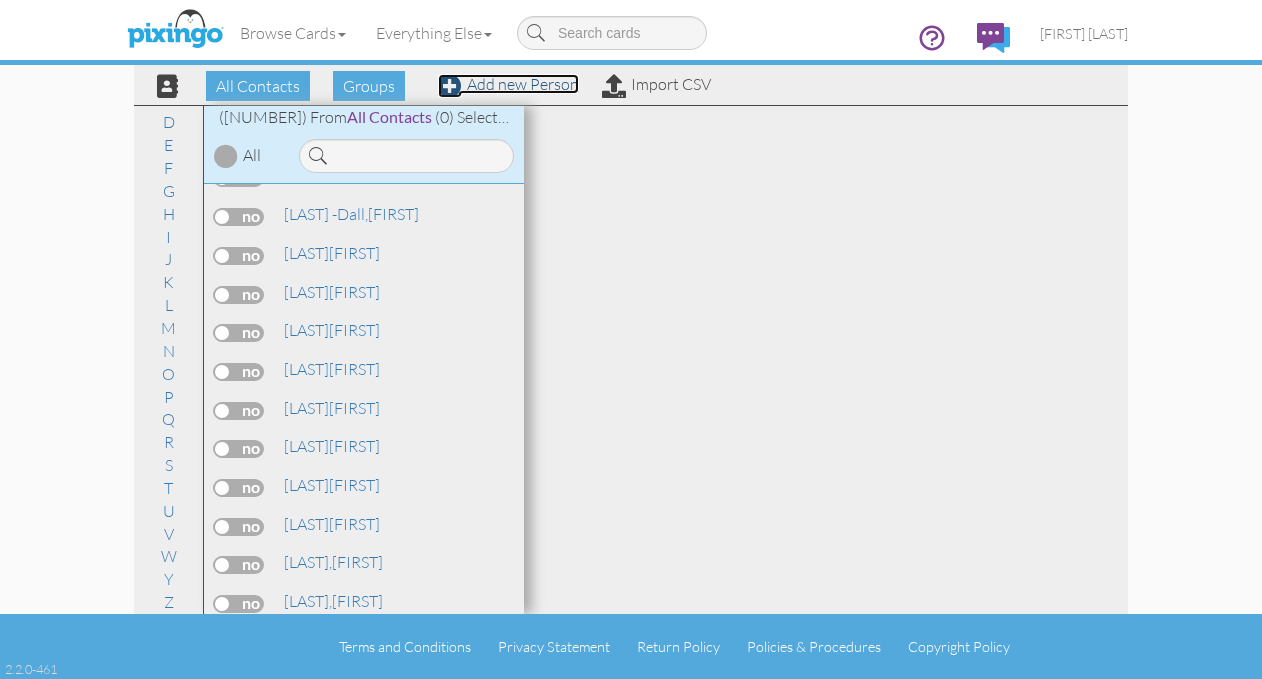 click on "Add new Person" at bounding box center [508, 84] 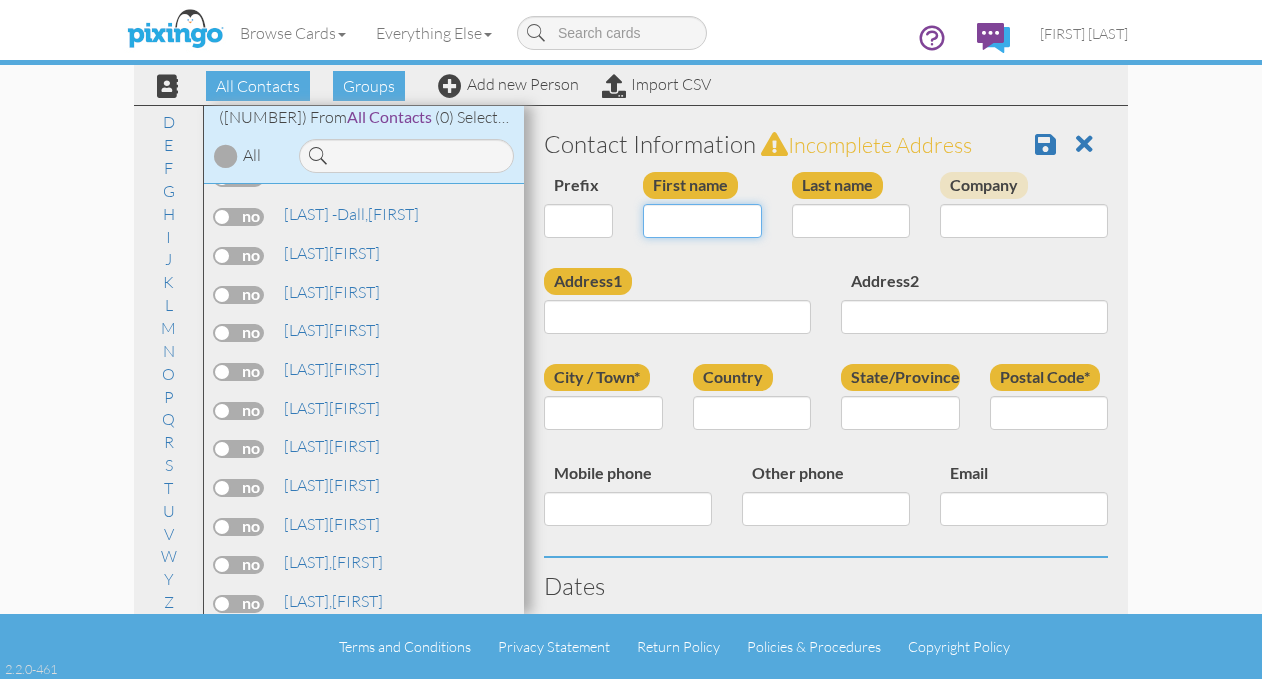 click on "First name" at bounding box center (702, 221) 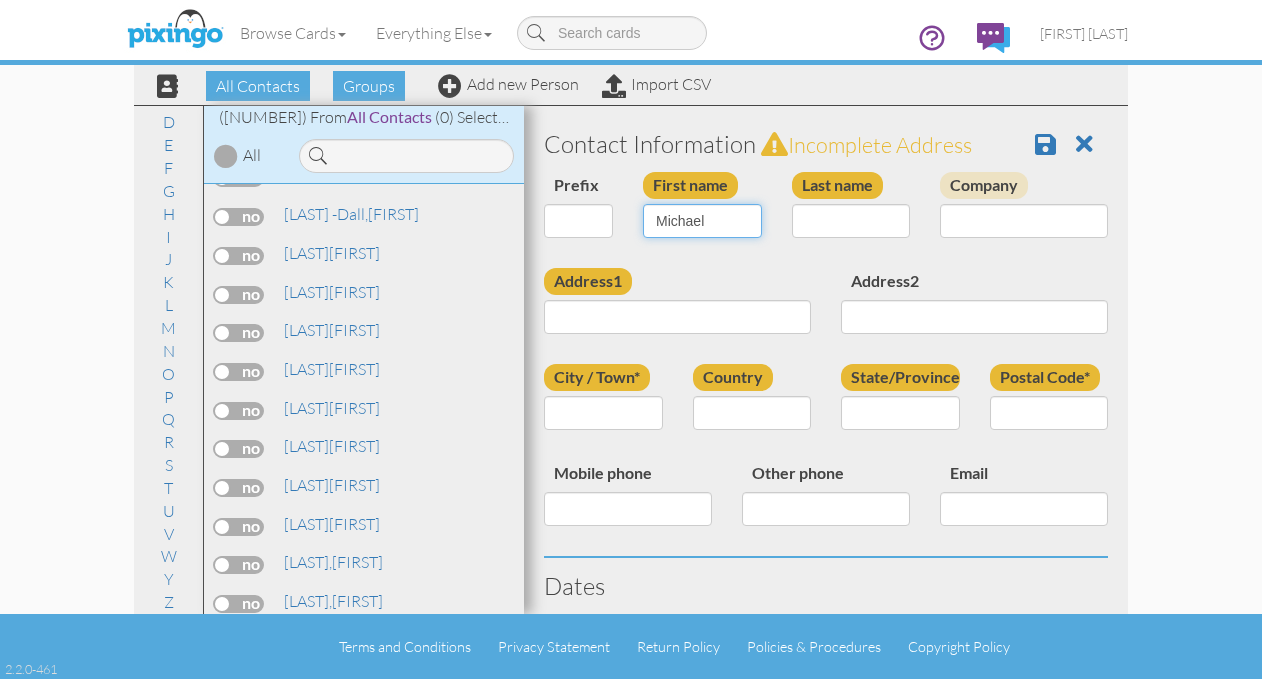 type on "Michael" 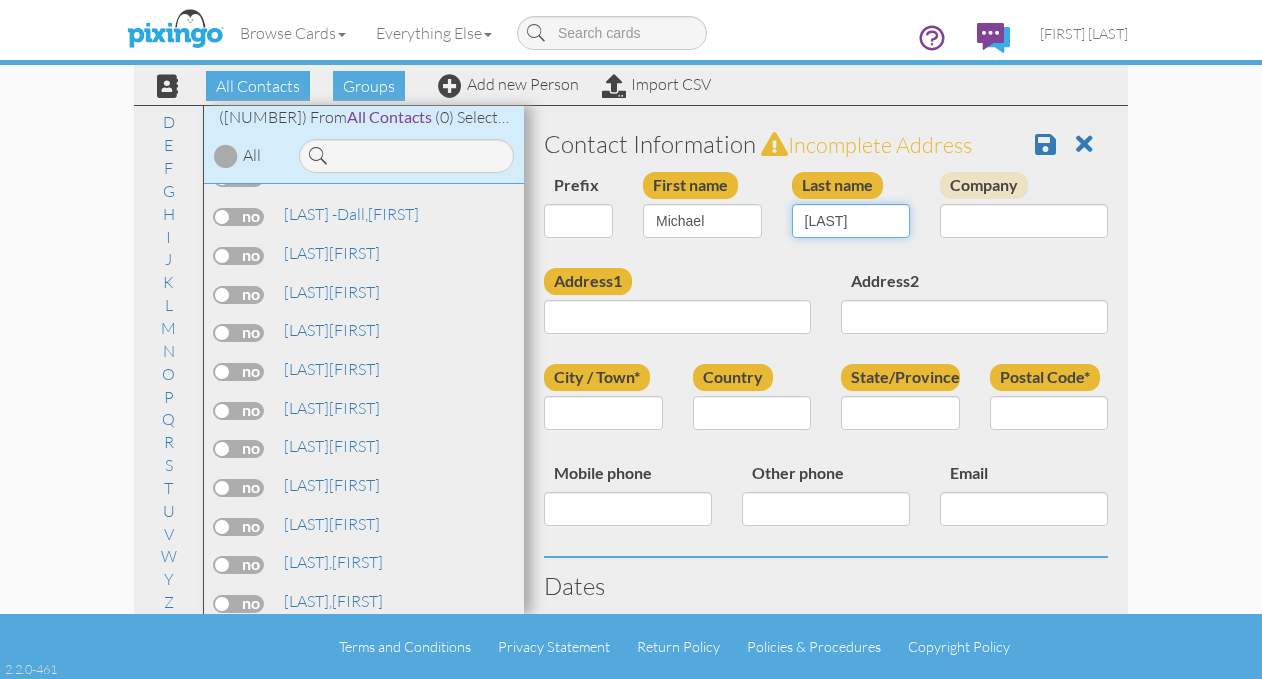 type on "[LAST]" 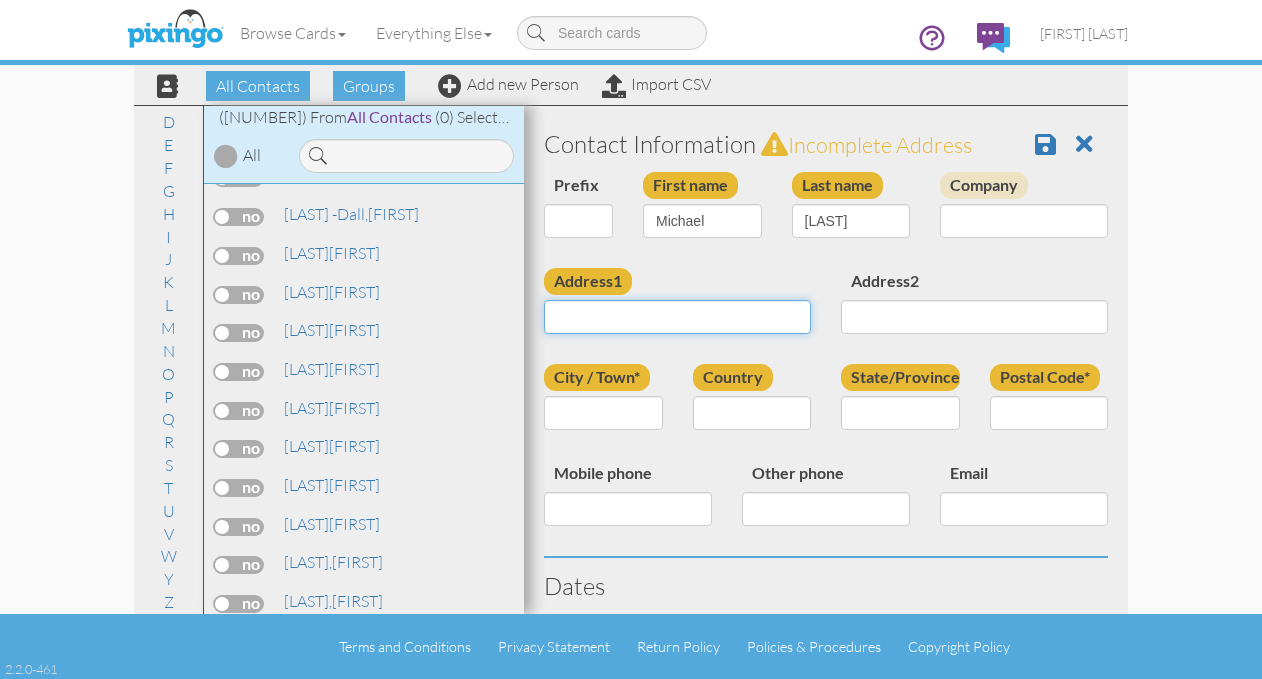click on "Address1" at bounding box center [677, 317] 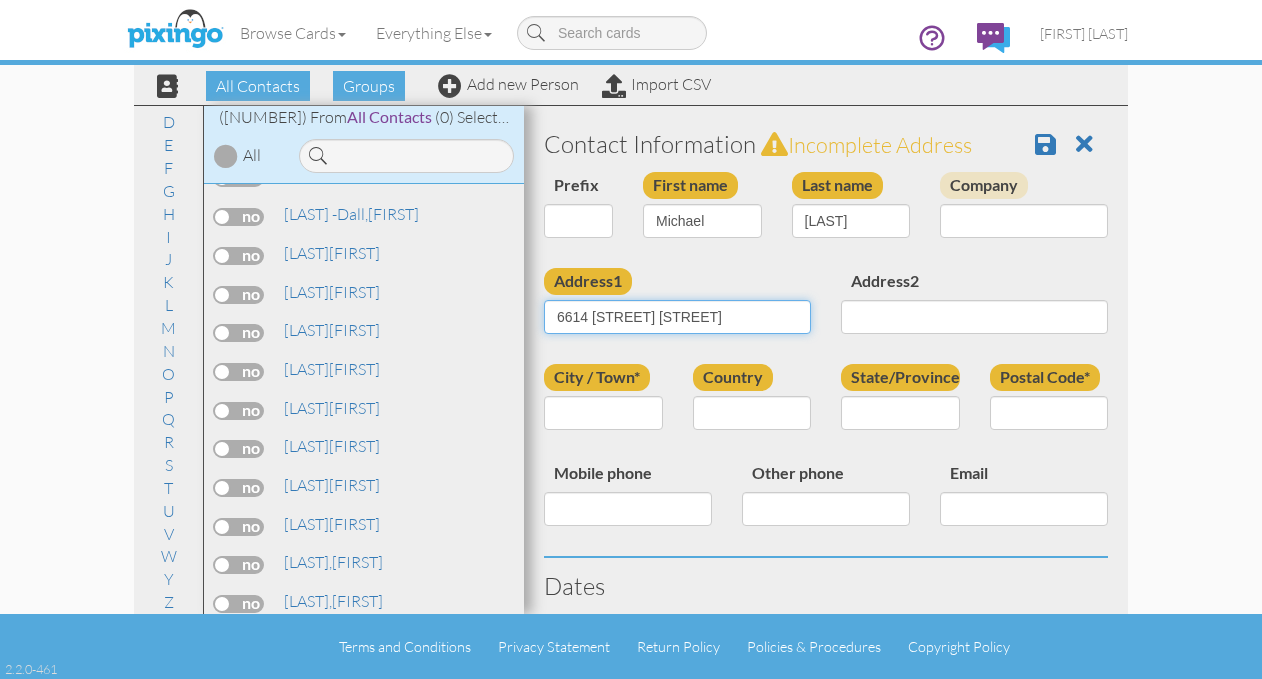 type on "6614 [STREET] [STREET]" 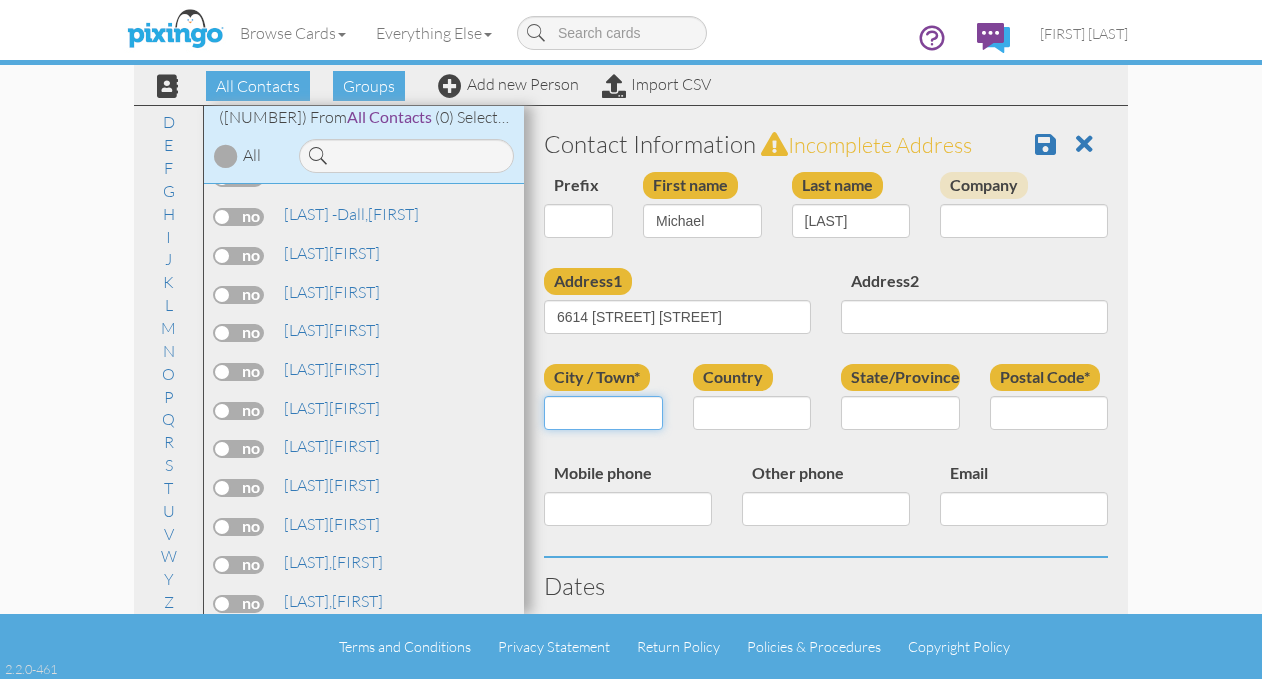 click on "City /
Town*" at bounding box center (603, 413) 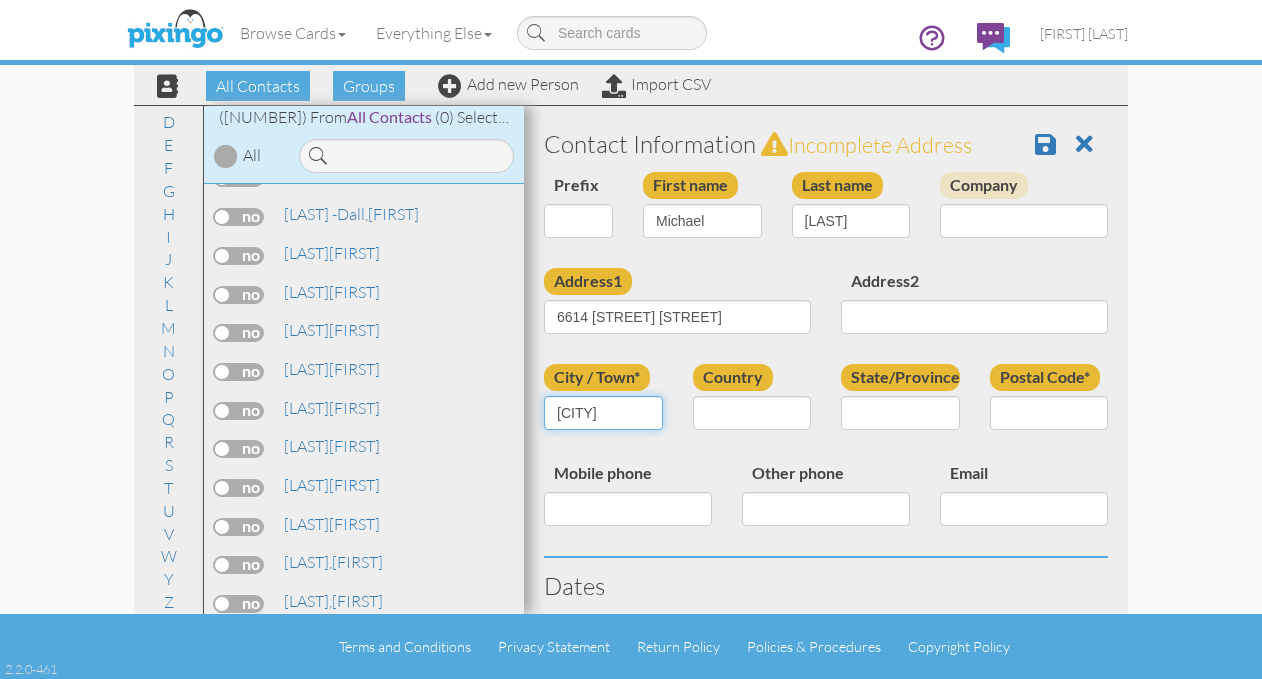 type on "[CITY]" 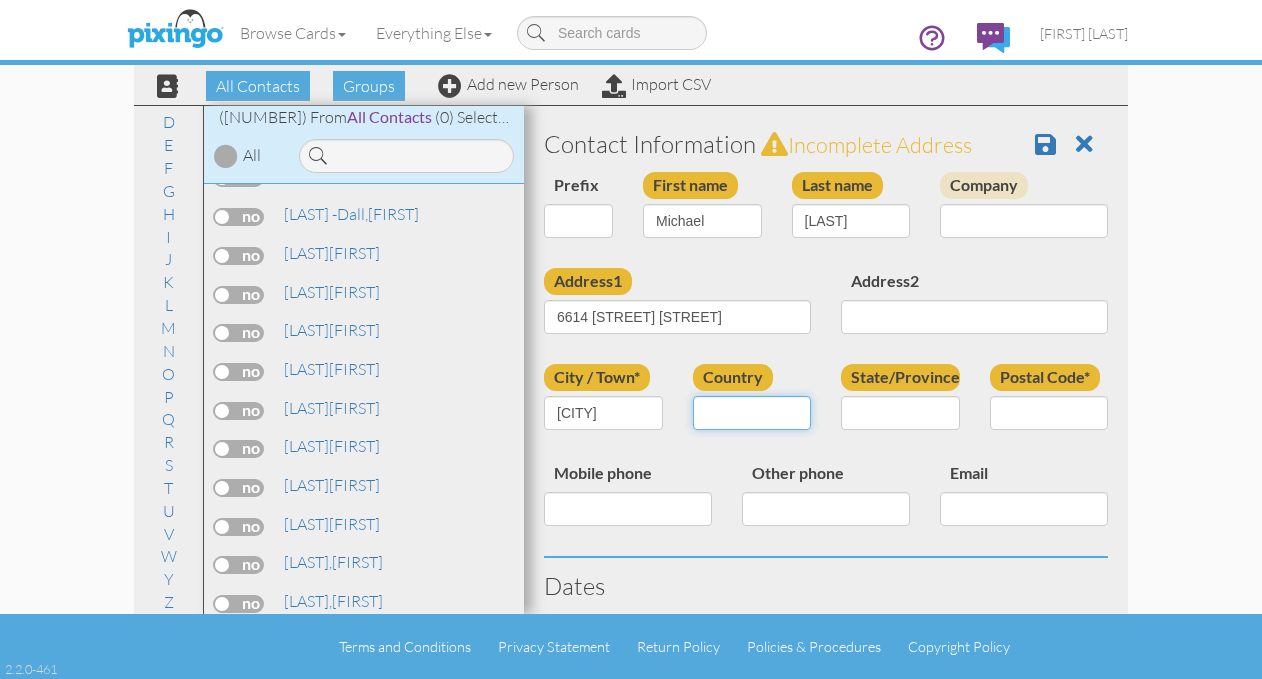 click on "United States -------------- Afghanistan Albania Algeria American Samoa Andorra Angola Anguilla Antarctica Antigua and Barbuda Argentina Armenia Aruba Australia Austria Azerbaijan Bahamas Bahrain Bangladesh Barbados Belarus Belgium Belize Benin Bermuda Bhutan Bolivia Bosnia and Herzegovina Botswana Bouvet Island Brazil British Indian Ocean Territory Brunei Darussalam Bulgaria Burkina Faso Burundi Cambodia Cameroon Canada Cape Verde Cayman Islands Central African Republic Chad Chile China Christmas Island Cocos (Keeling) Islands Colombia Comoros Congo Congo, The Democratic Republic of the Cook Islands Costa Rica Cote D'Ivoire Croatia Cuba Cyprus Czech Republic Denmark Djibouti Dominica Dominican Republic Ecuador Egypt El Salvador Equatorial Guinea Eritrea Estonia Ethiopia Falkland Islands (Malvinas) Faroe Islands Fiji Finland France French Guiana French Polynesia French Southern Territories Gabon Gambia Georgia Germany Ghana Gibraltar Greece Greenland Grenada Guadeloupe Guam Guatemala Guernsey Guinea Guyana" at bounding box center [752, 413] 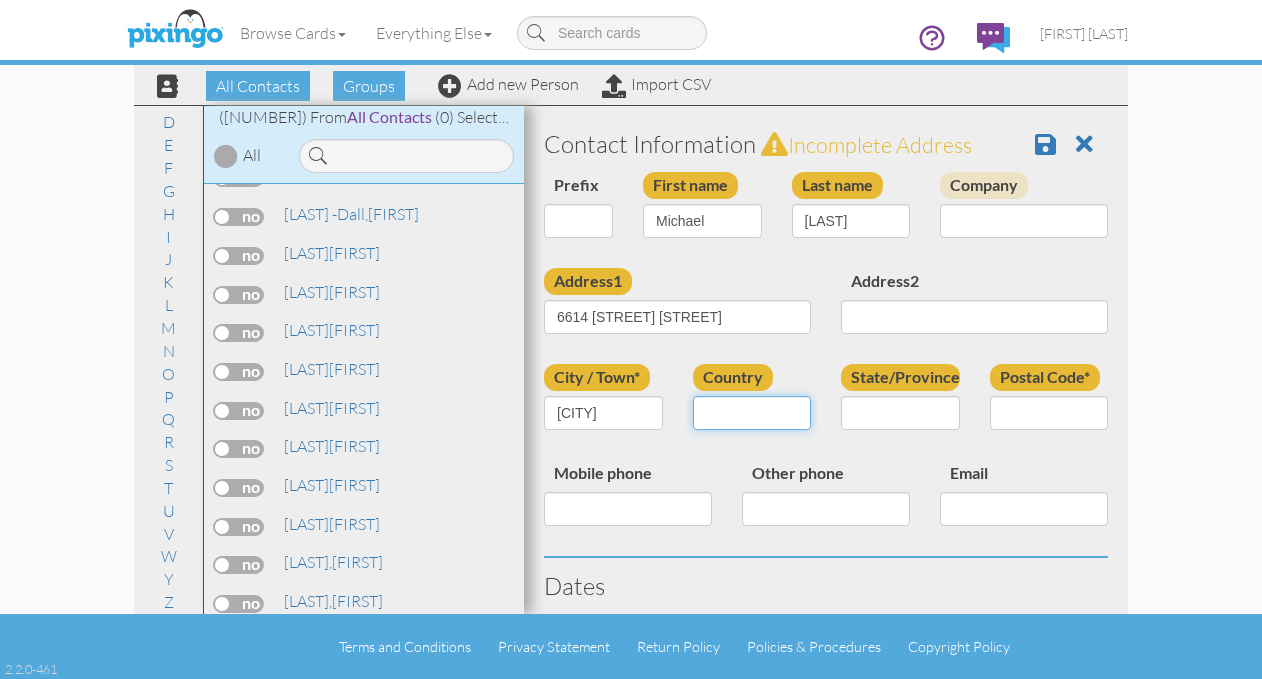 select on "object:3670" 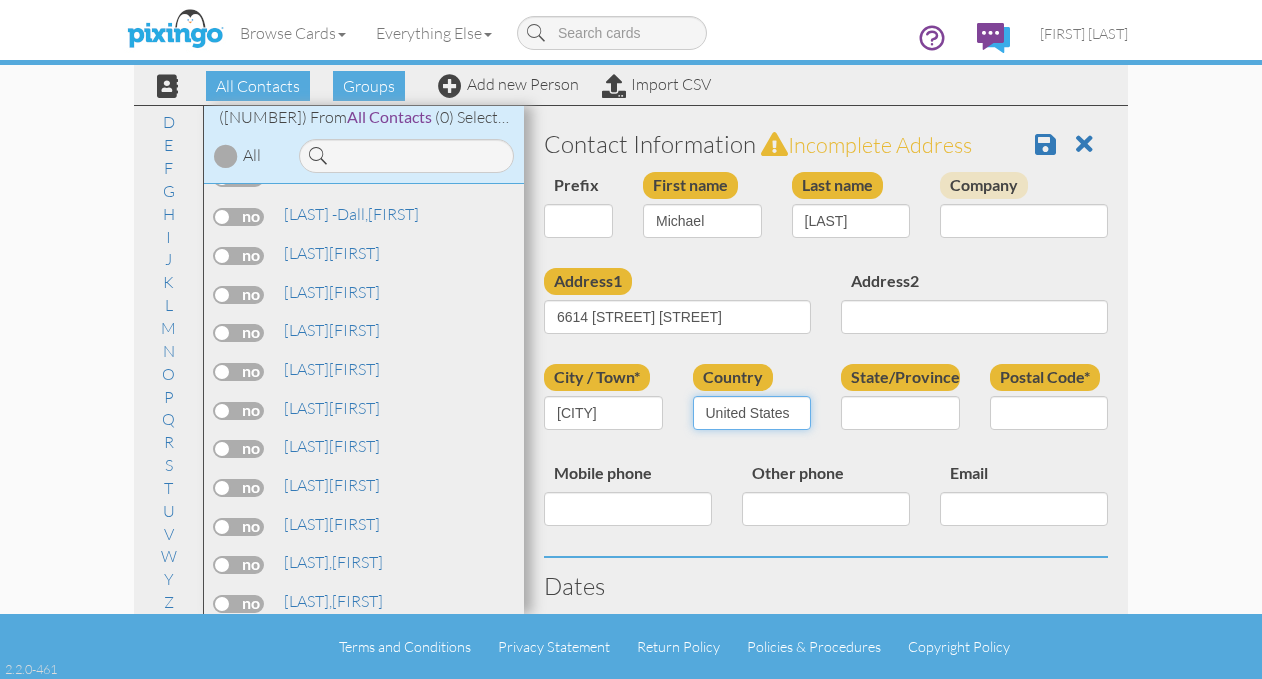 click on "United States -------------- Afghanistan Albania Algeria American Samoa Andorra Angola Anguilla Antarctica Antigua and Barbuda Argentina Armenia Aruba Australia Austria Azerbaijan Bahamas Bahrain Bangladesh Barbados Belarus Belgium Belize Benin Bermuda Bhutan Bolivia Bosnia and Herzegovina Botswana Bouvet Island Brazil British Indian Ocean Territory Brunei Darussalam Bulgaria Burkina Faso Burundi Cambodia Cameroon Canada Cape Verde Cayman Islands Central African Republic Chad Chile China Christmas Island Cocos (Keeling) Islands Colombia Comoros Congo Congo, The Democratic Republic of the Cook Islands Costa Rica Cote D'Ivoire Croatia Cuba Cyprus Czech Republic Denmark Djibouti Dominica Dominican Republic Ecuador Egypt El Salvador Equatorial Guinea Eritrea Estonia Ethiopia Falkland Islands (Malvinas) Faroe Islands Fiji Finland France French Guiana French Polynesia French Southern Territories Gabon Gambia Georgia Germany Ghana Gibraltar Greece Greenland Grenada Guadeloupe Guam Guatemala Guernsey Guinea Guyana" at bounding box center [752, 413] 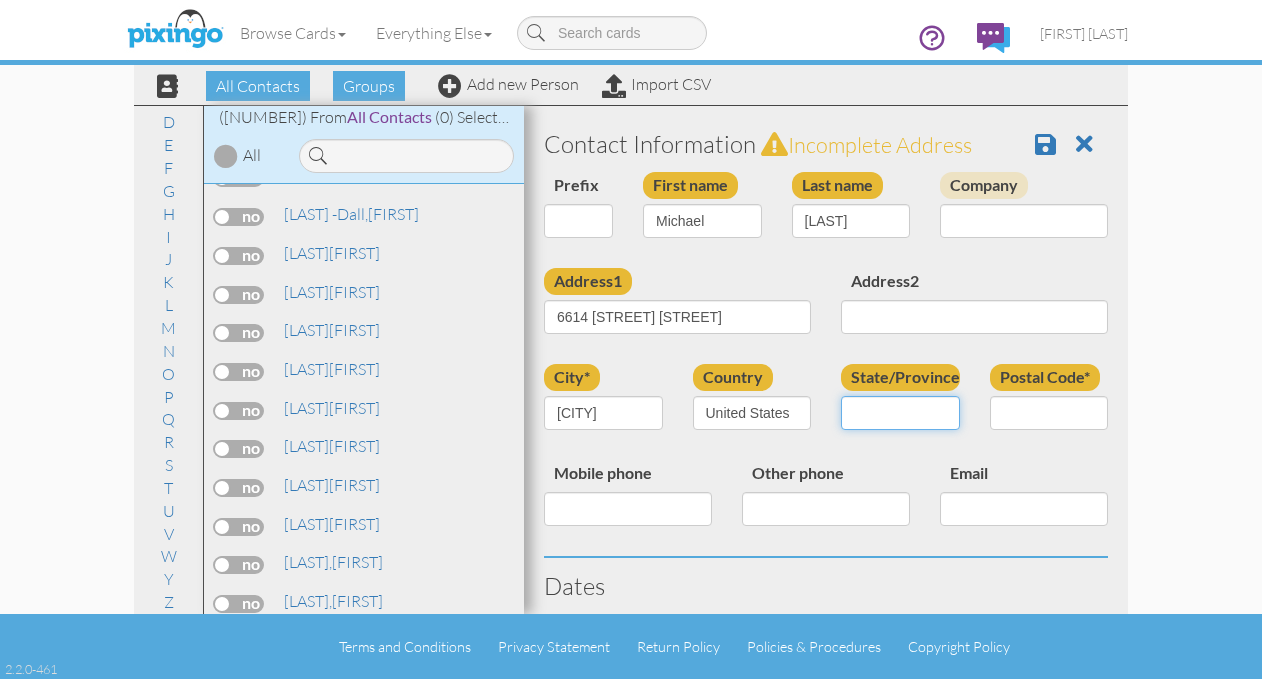 click on "AA (Military) AE (Military) Alabama Alaska American Samoa AP (Military) Arizona Arkansas California Colorado Connecticut Delaware District Of Columbia Federated States Of Micronesia Florida Georgia Guam Hawaii Idaho Illinois Indiana Iowa Kansas Kentucky Louisiana Maine Marshall Islands Maryland Massachusetts Michigan Minnesota Mississippi Missouri Montana Nebraska Nevada New Hampshire New Jersey New Mexico New York North Carolina North Dakota Northern Mariana Islands Ohio Oklahoma Oregon Palau Pennsylvania Puerto Rico Rhode Island South Carolina South Dakota Tennessee Texas Utah Vermont Virgin Islands Virginia Washington West Virginia Wisconsin Wyoming" at bounding box center (900, 413) 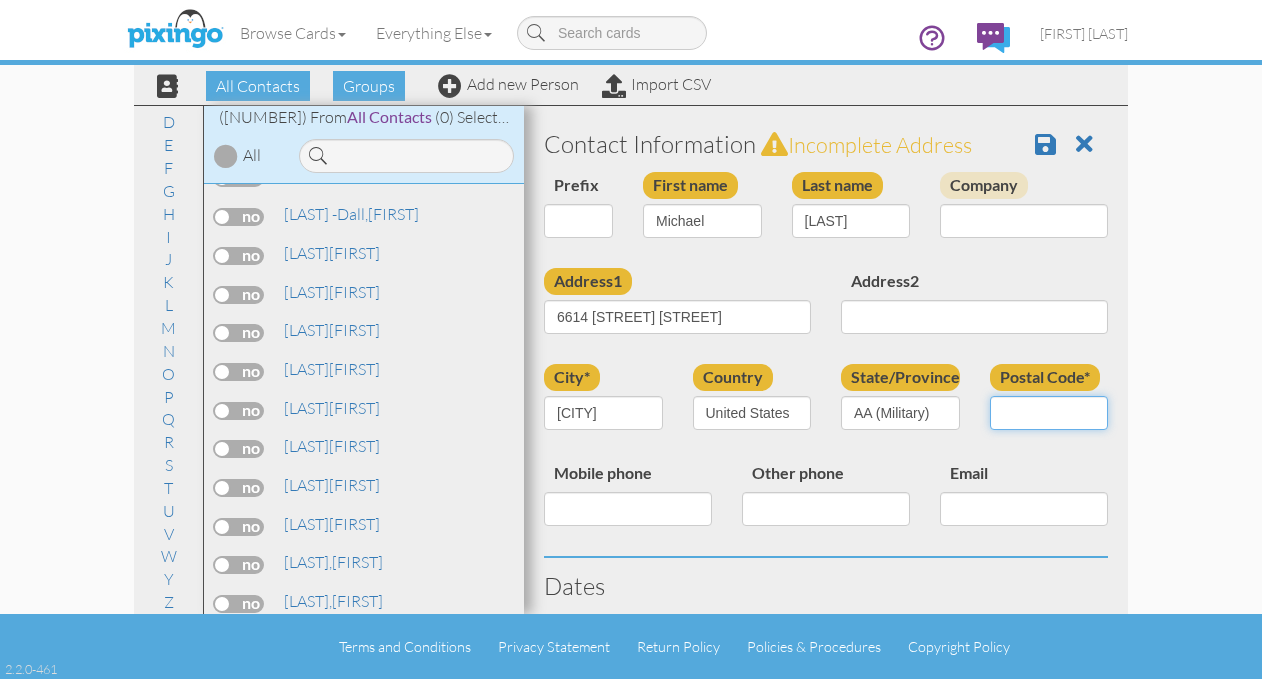 click on "Postal Code*" at bounding box center [1049, 413] 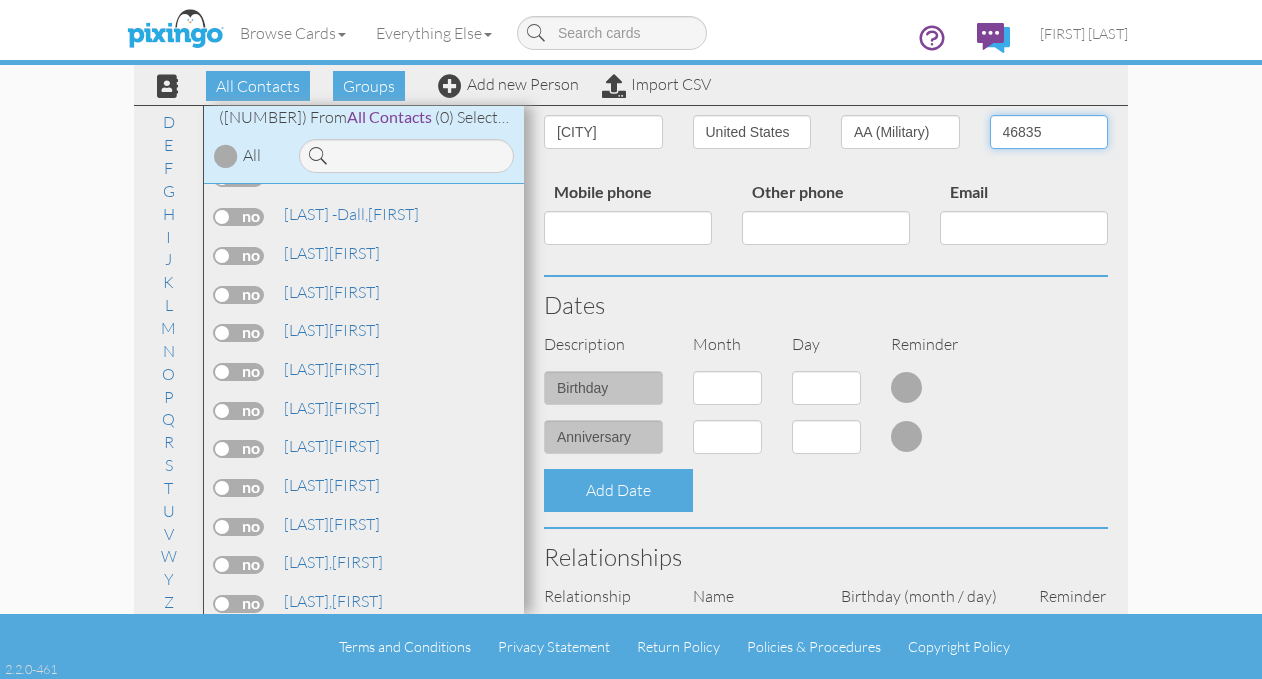 scroll, scrollTop: 300, scrollLeft: 0, axis: vertical 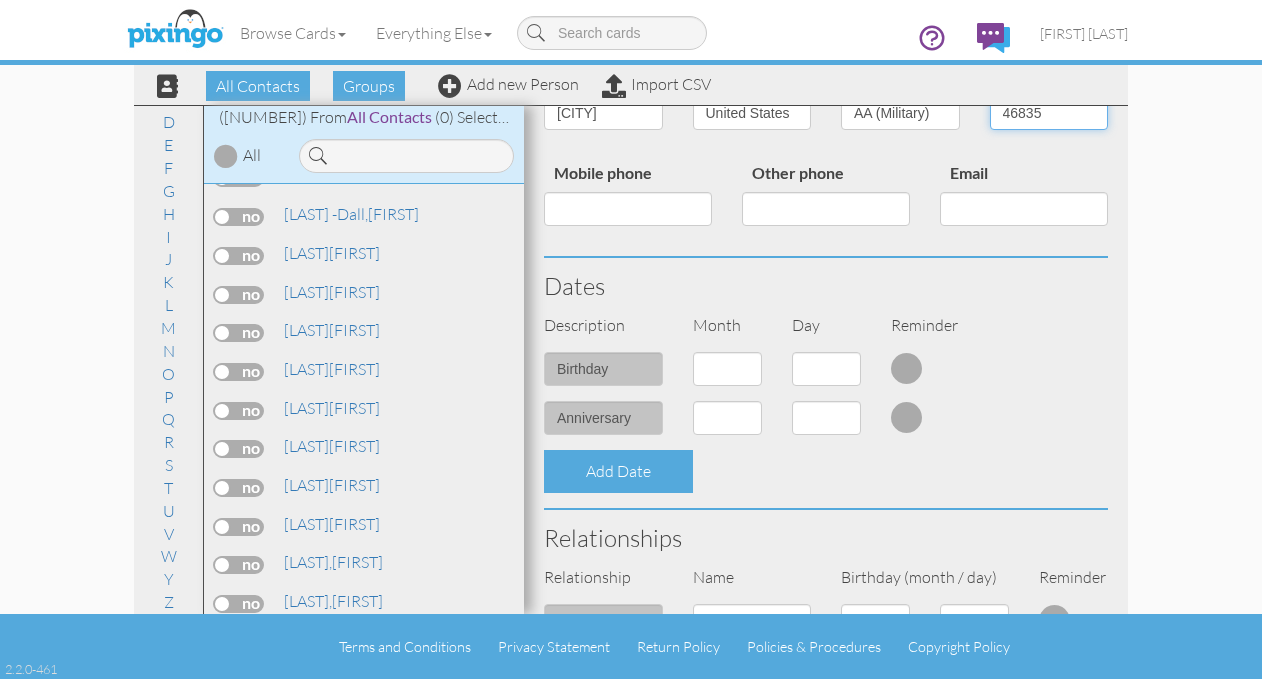type on "46835" 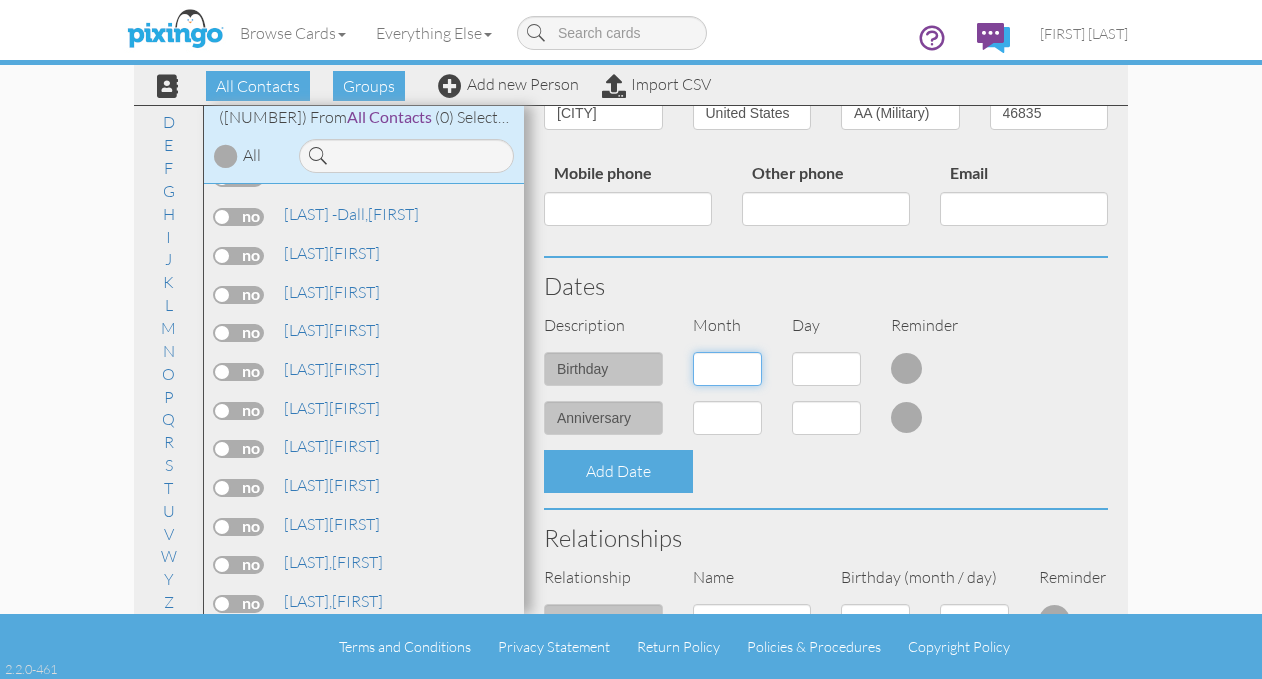 click on "1 - Jan 2 - Feb 3 - Mar 4 - Apr 5 - May 6 - Jun 7 - Jul 8 - Aug 9 - Sep 10 - Oct 11 - Nov 12 - Dec" at bounding box center [727, 369] 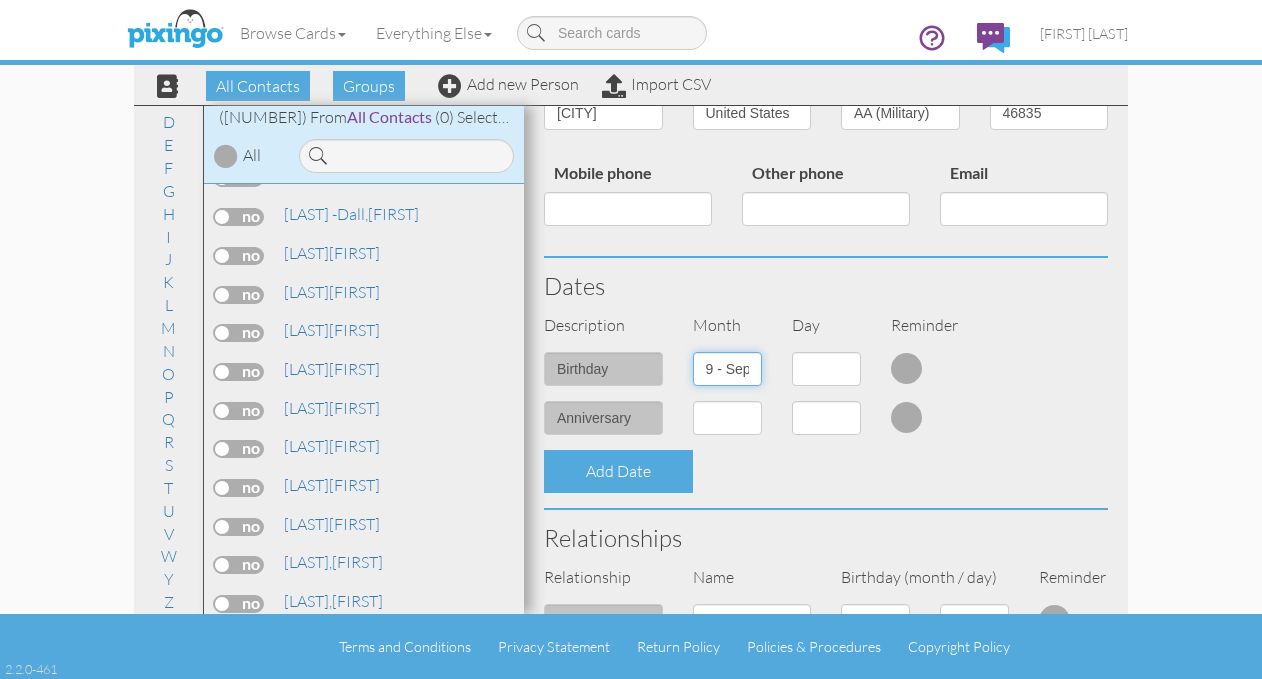 click on "1 - Jan 2 - Feb 3 - Mar 4 - Apr 5 - May 6 - Jun 7 - Jul 8 - Aug 9 - Sep 10 - Oct 11 - Nov 12 - Dec" at bounding box center [727, 369] 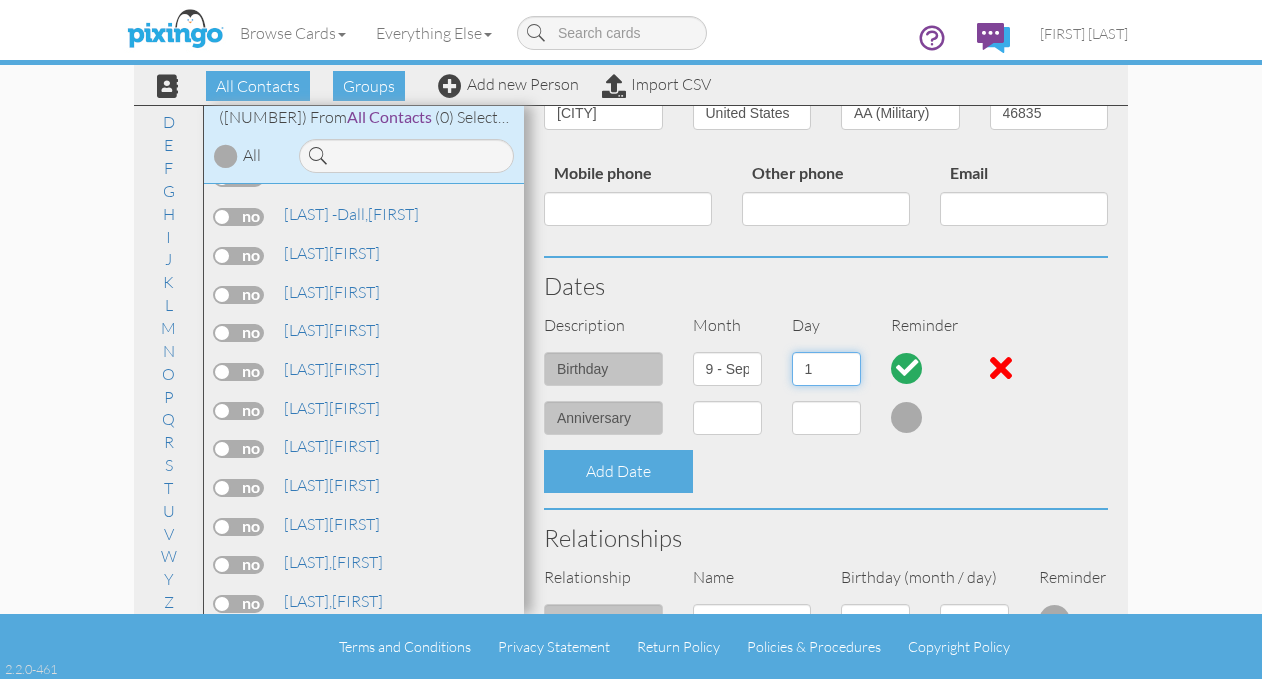 click on "1 2 3 4 5 6 7 8 9 10 11 12 13 14 15 16 17 18 19 20 21 22 23 24 25 26 27 28 29 30" at bounding box center (826, 369) 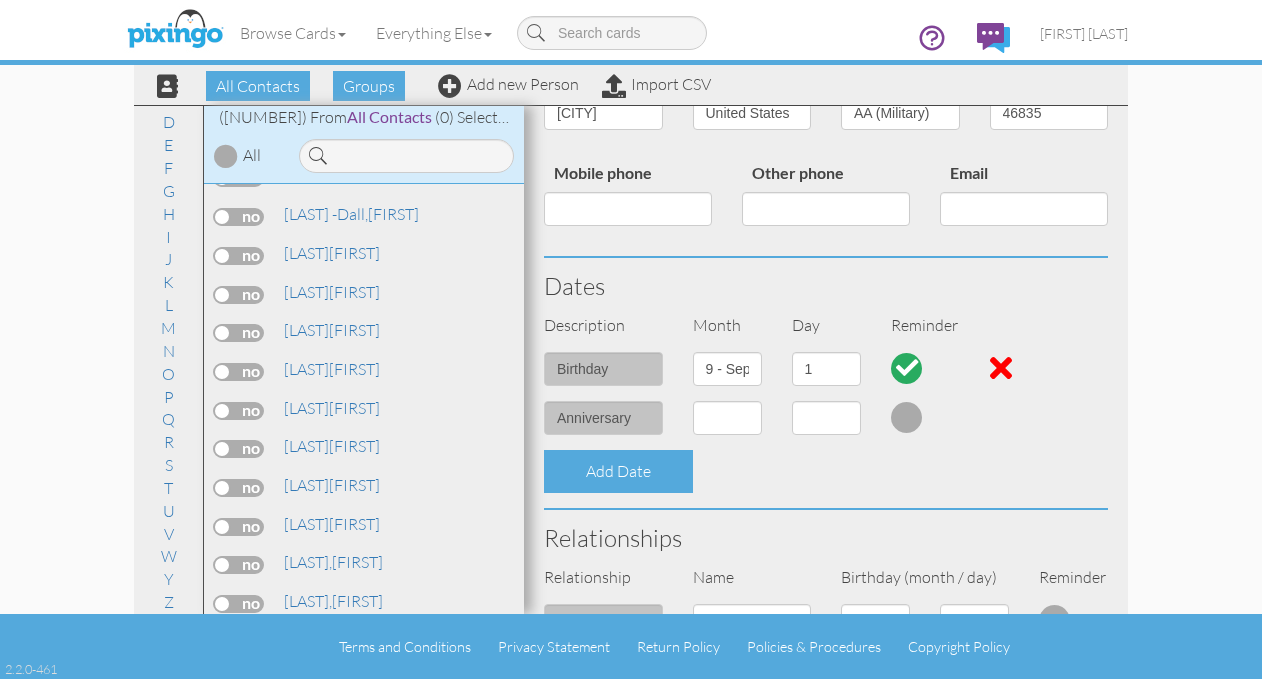 click at bounding box center (907, 368) 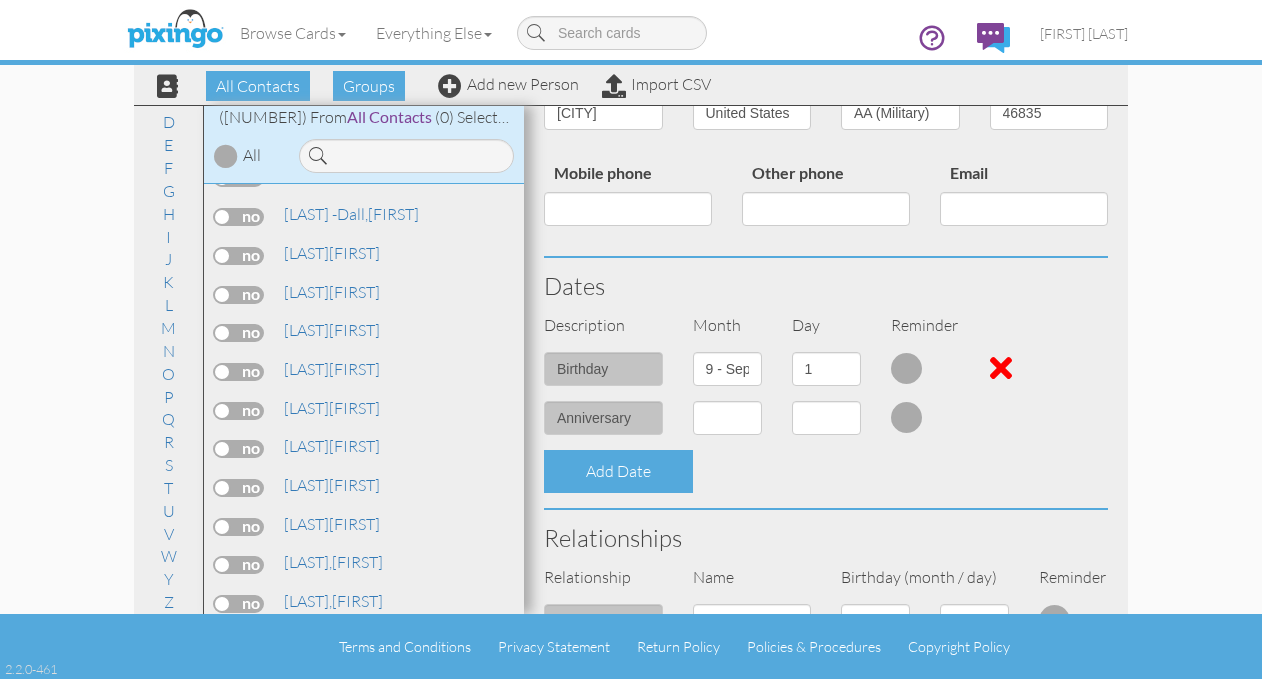 click at bounding box center [907, 368] 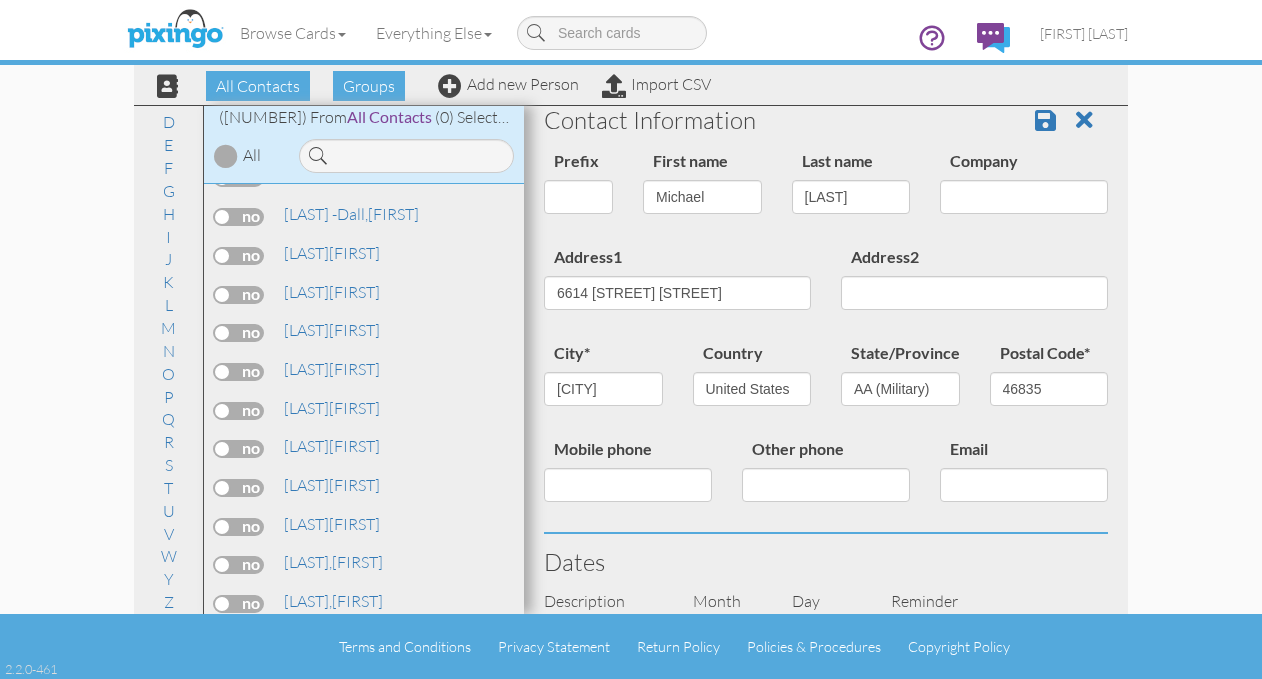 scroll, scrollTop: 0, scrollLeft: 0, axis: both 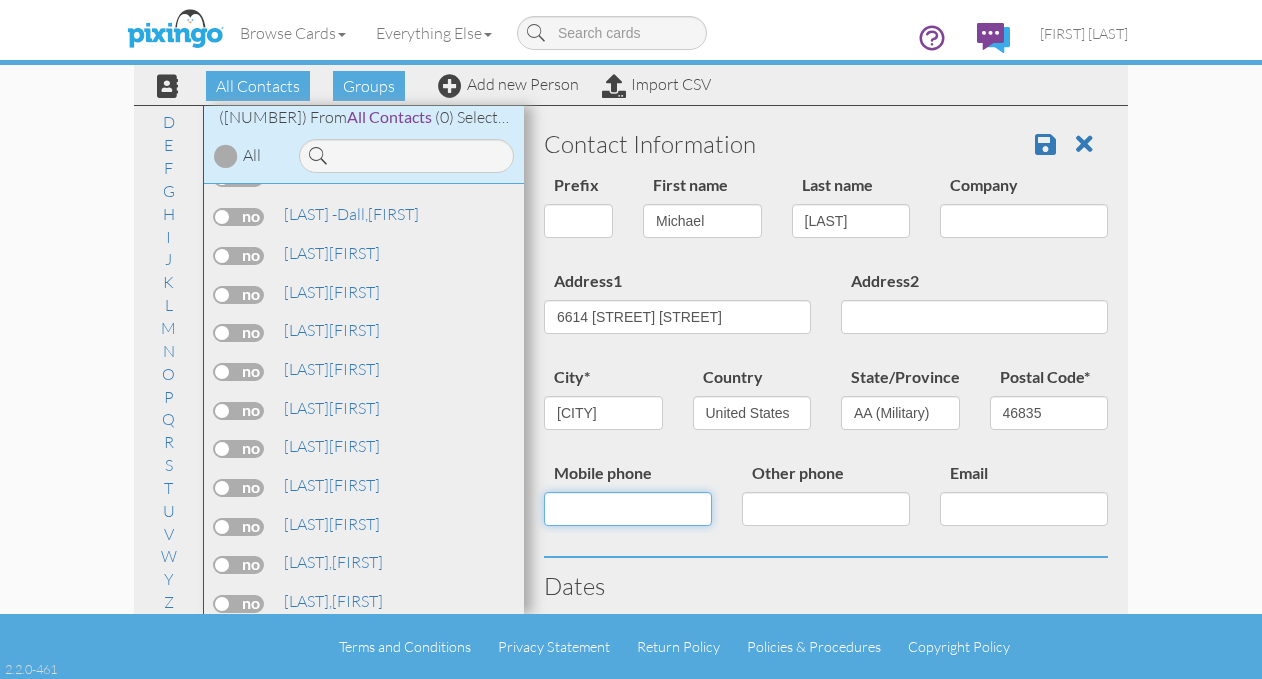 click on "Mobile phone" at bounding box center (628, 509) 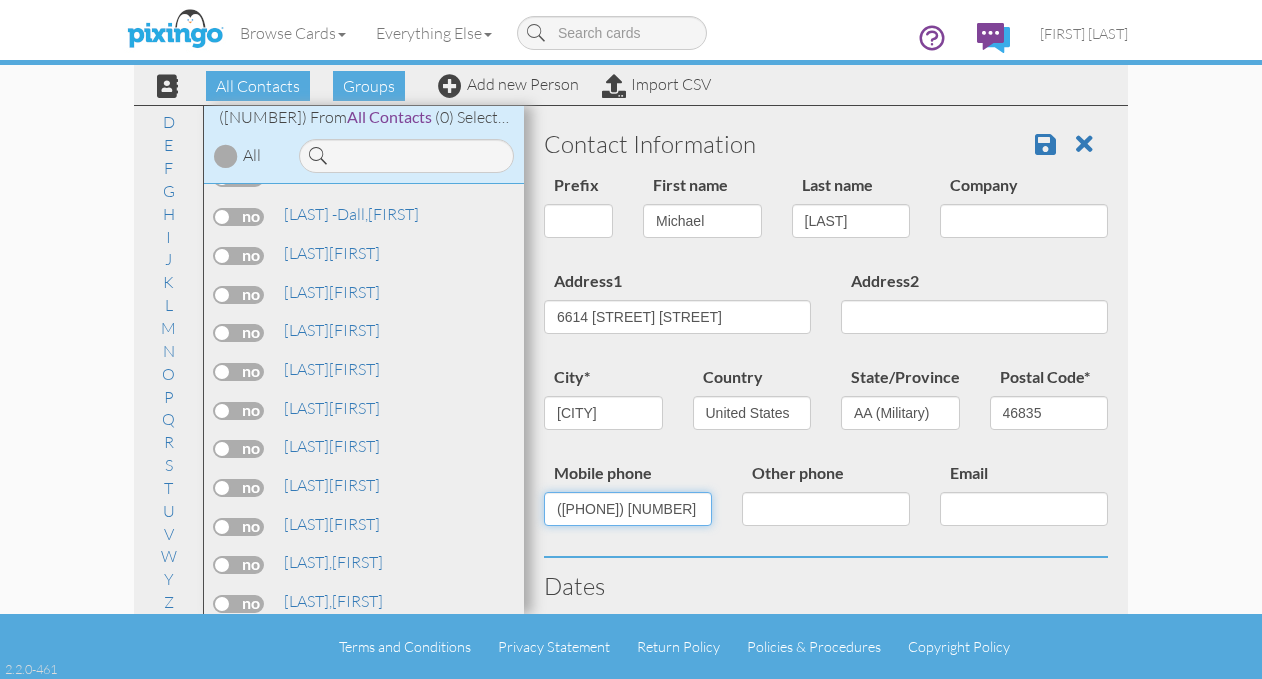type on "([PHONE]) [NUMBER]" 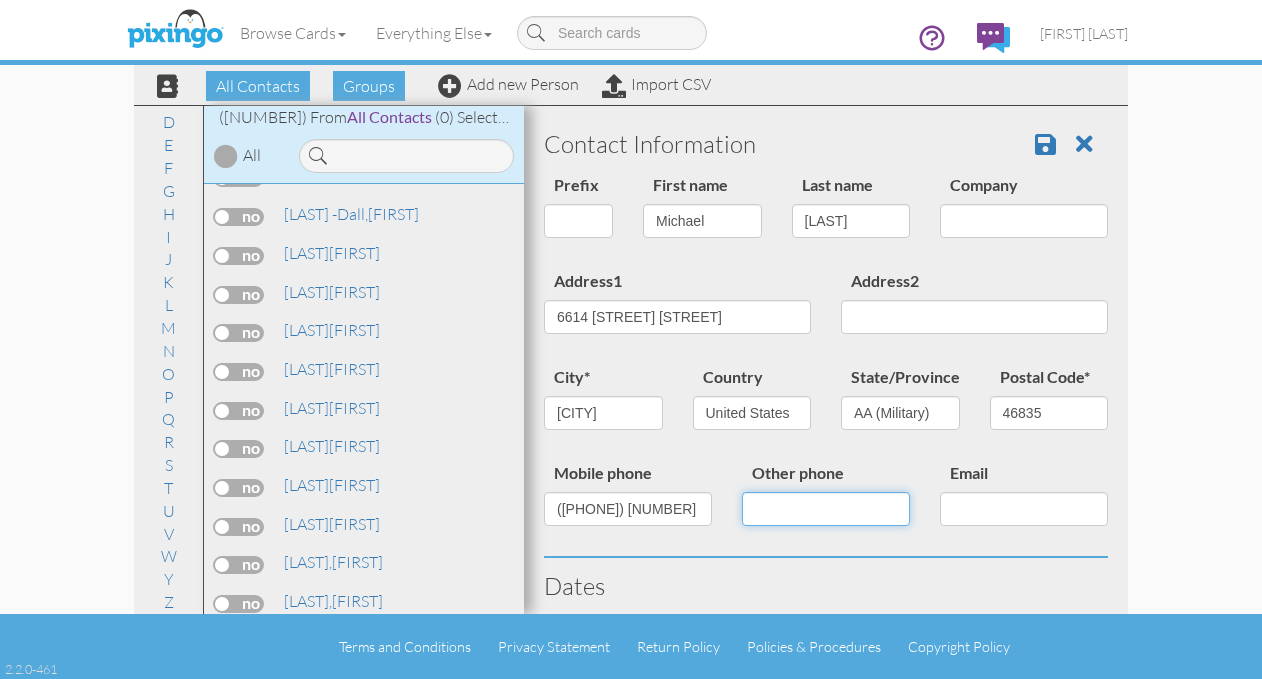 click on "Other phone" at bounding box center (826, 509) 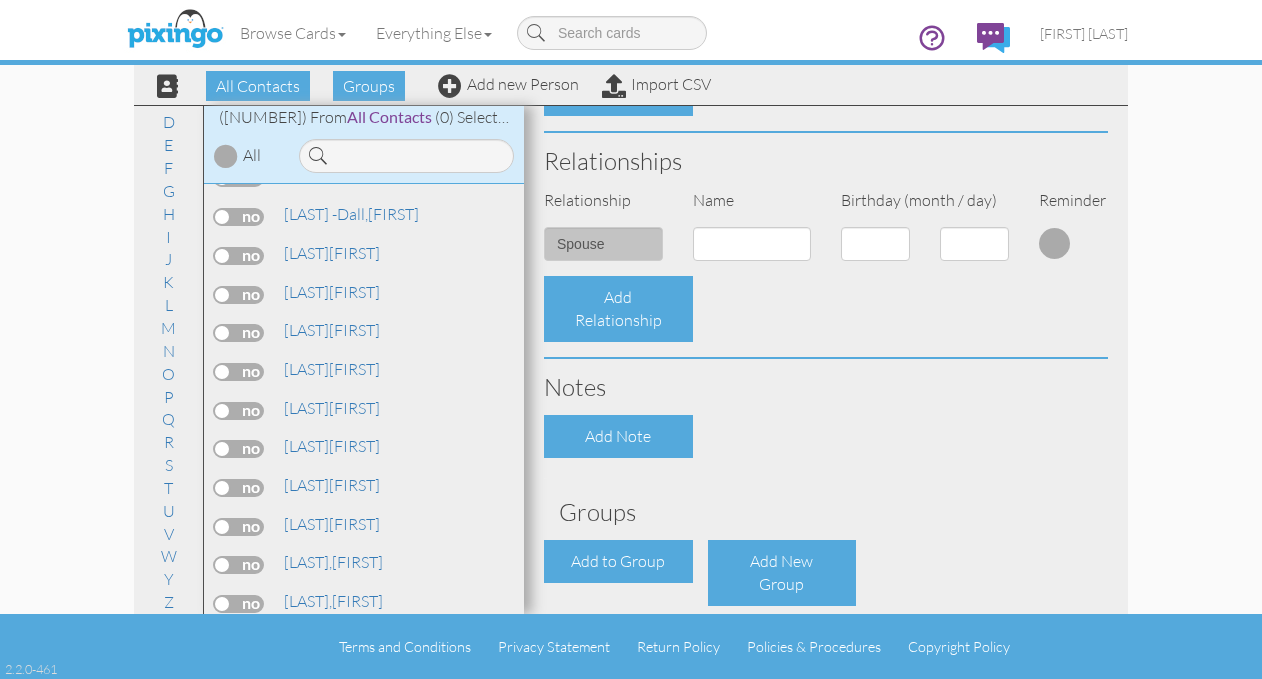 scroll, scrollTop: 771, scrollLeft: 0, axis: vertical 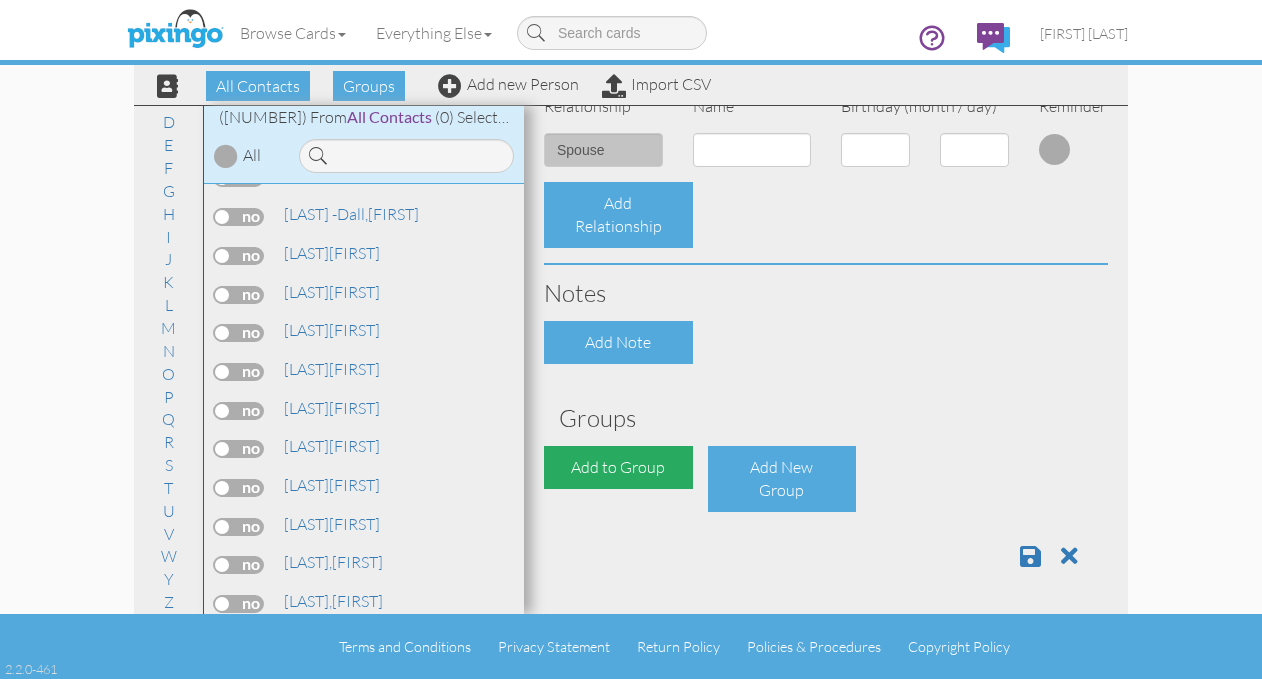 click on "Add to Group" at bounding box center (618, 467) 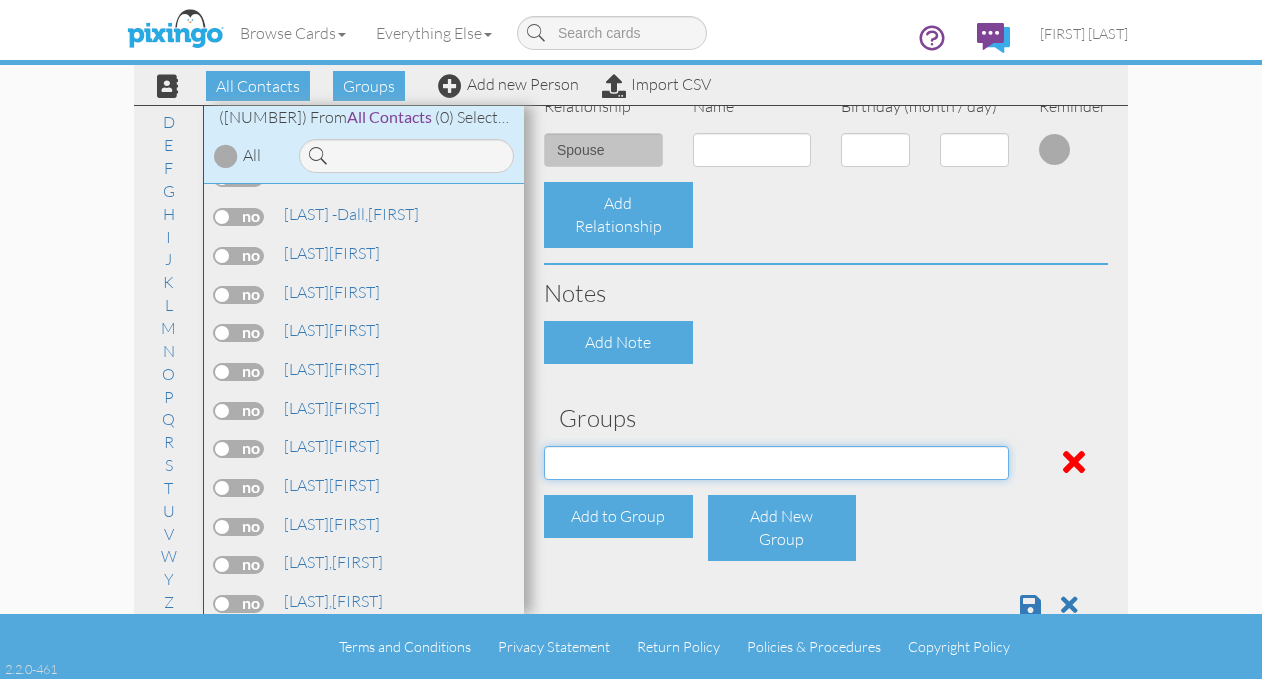 click on "Active Clients [MONTH] [YEAR] Mailer List Prospects Referral List" at bounding box center (776, 463) 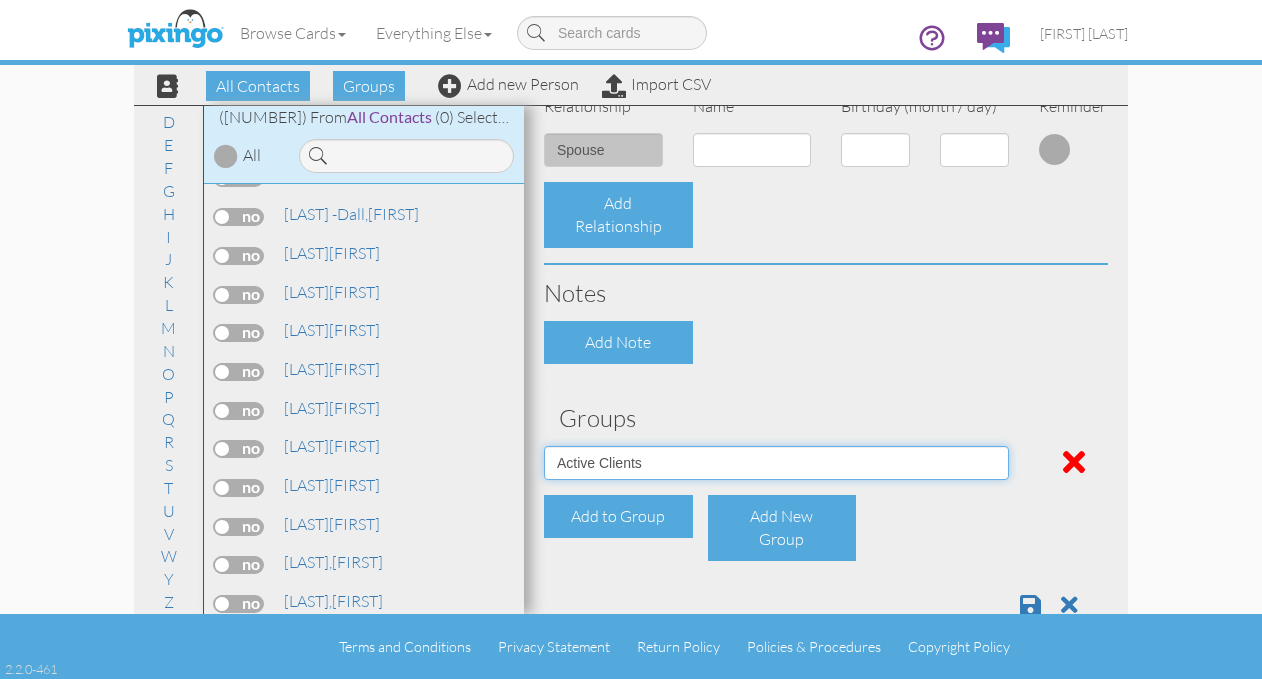 click on "Active Clients [MONTH] [YEAR] Mailer List Prospects Referral List" at bounding box center (776, 463) 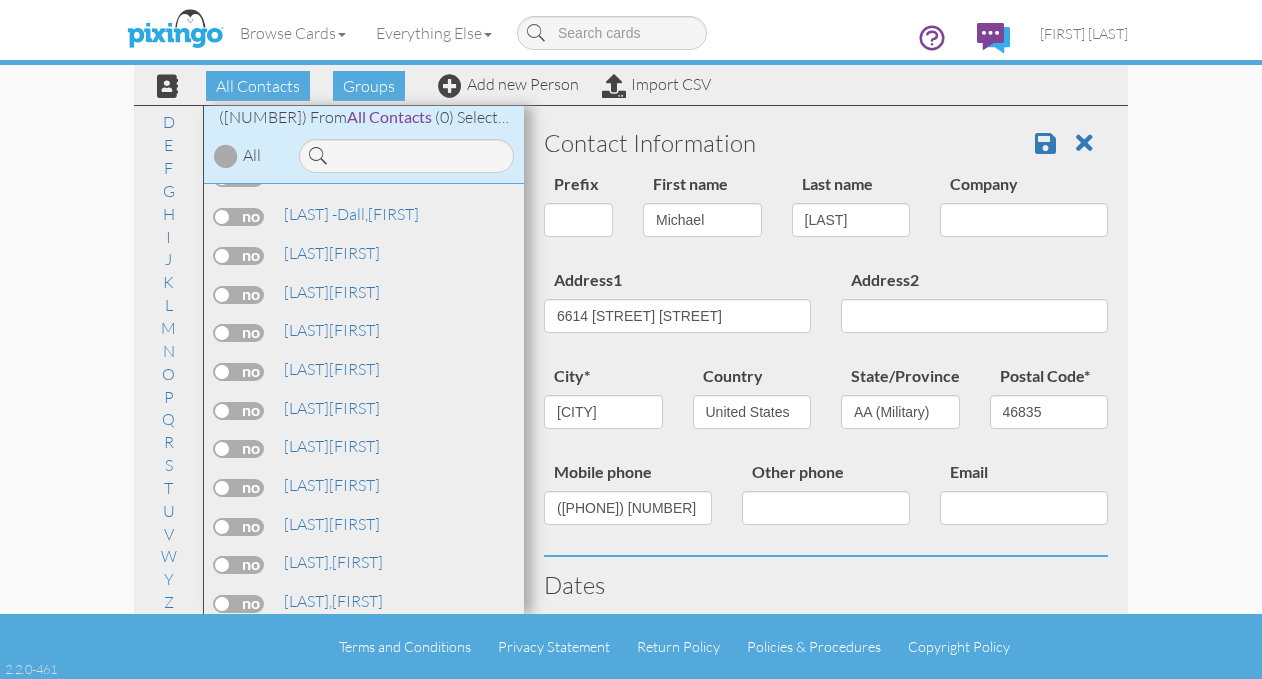 scroll, scrollTop: 0, scrollLeft: 0, axis: both 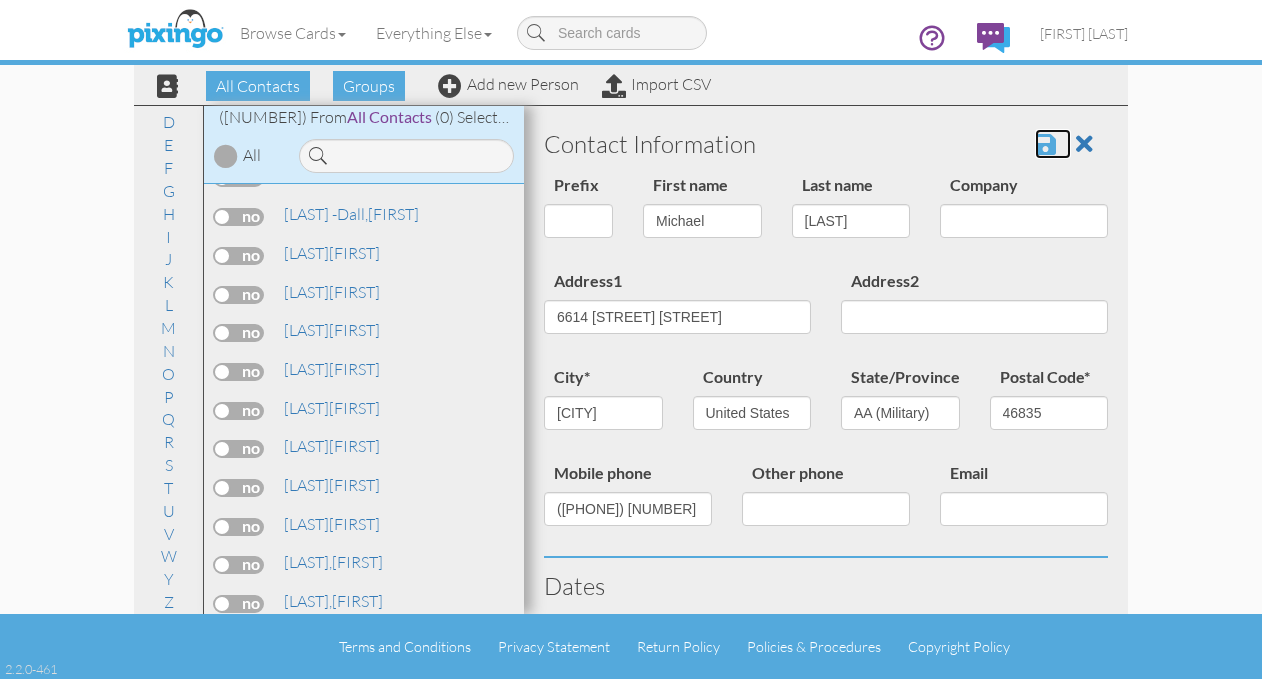click at bounding box center [1045, 144] 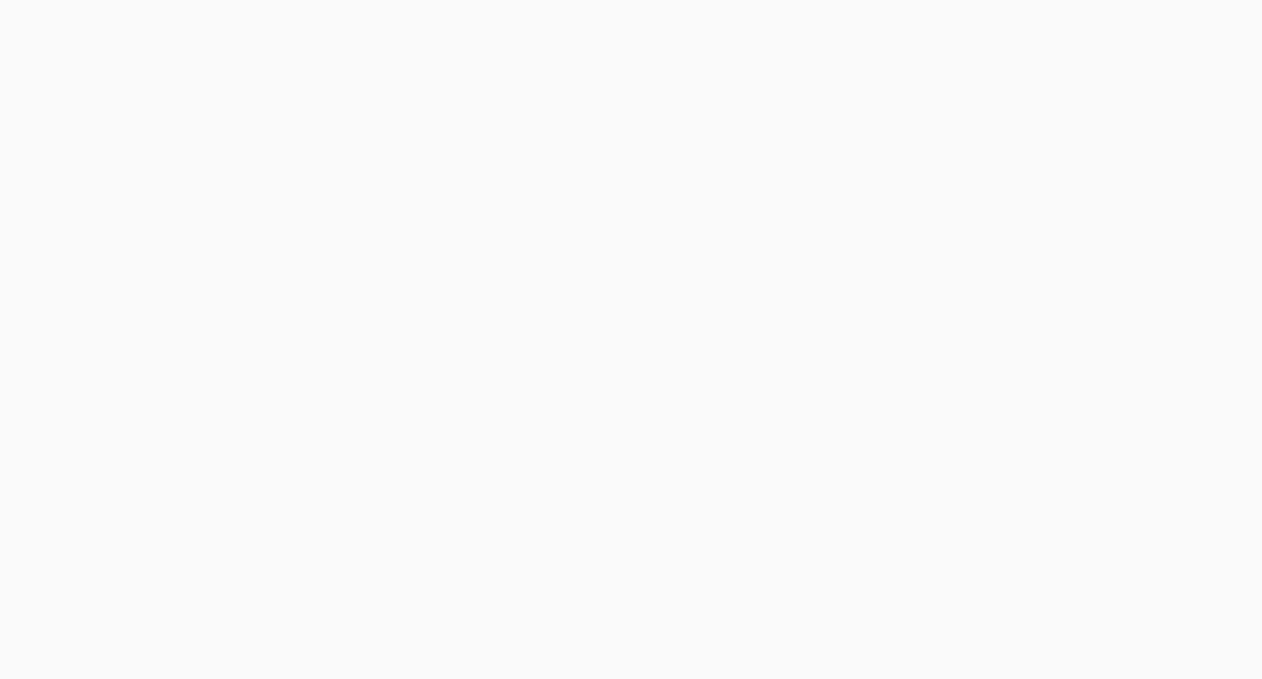 scroll, scrollTop: 0, scrollLeft: 0, axis: both 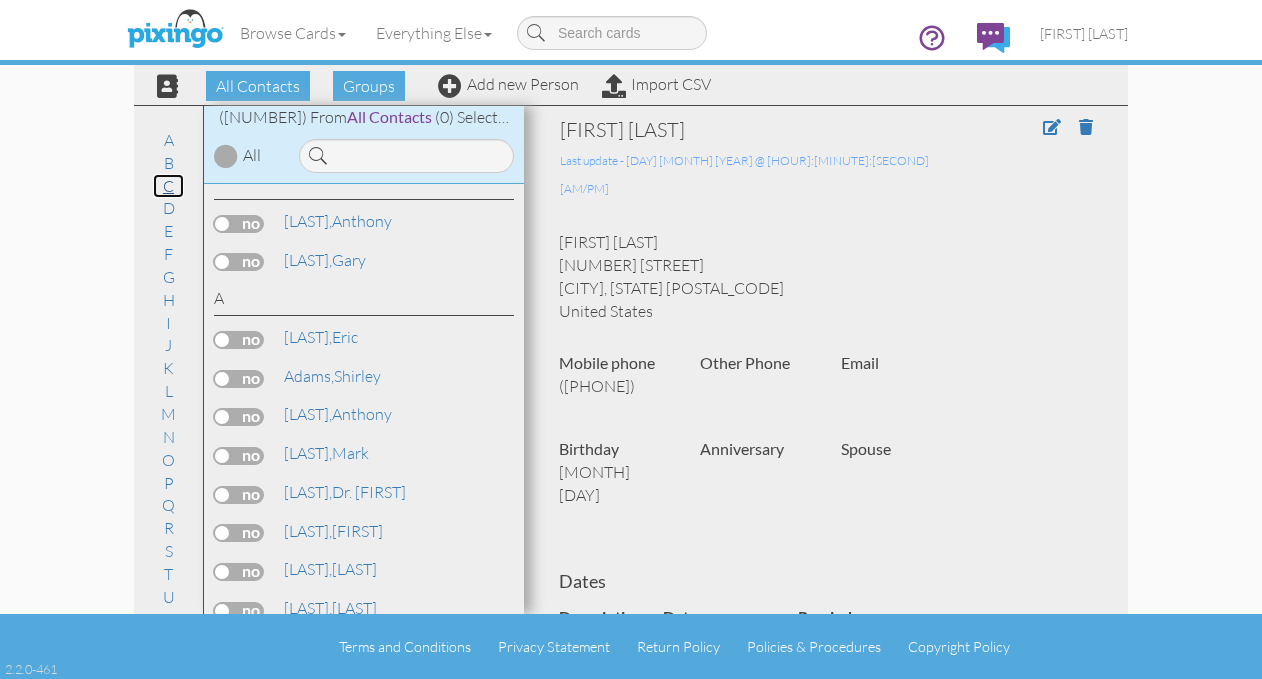click on "C" at bounding box center (168, 186) 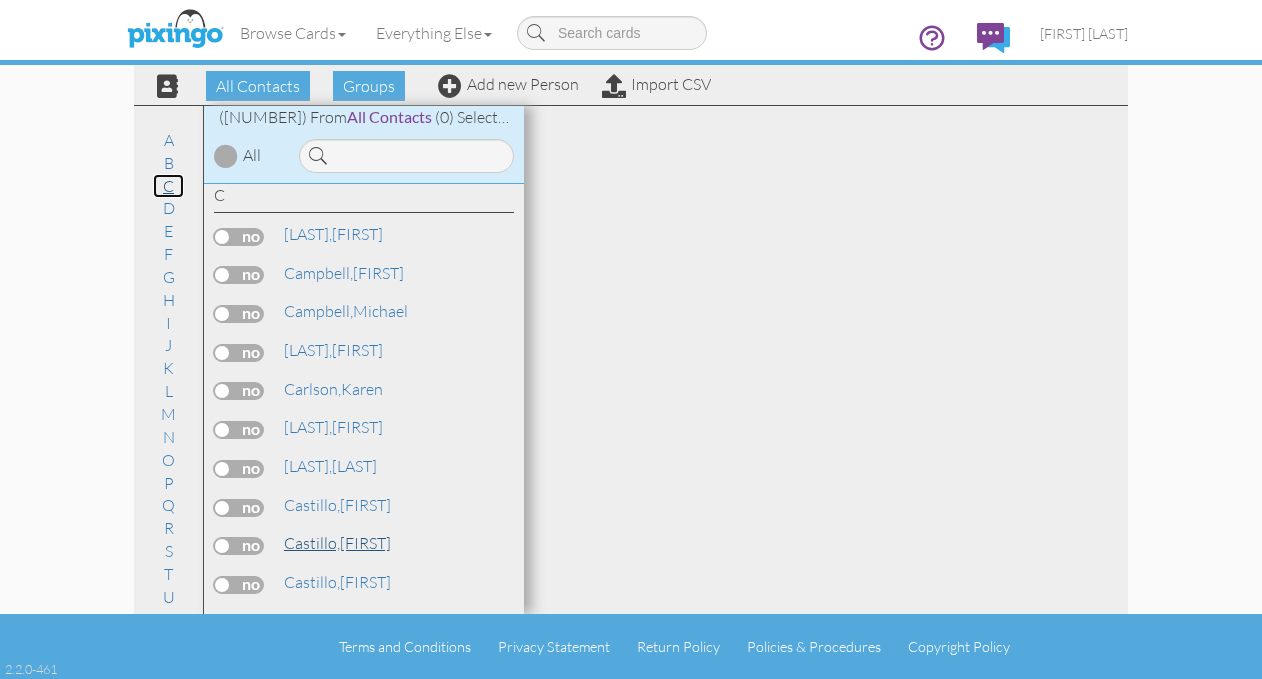 scroll, scrollTop: 4227, scrollLeft: 0, axis: vertical 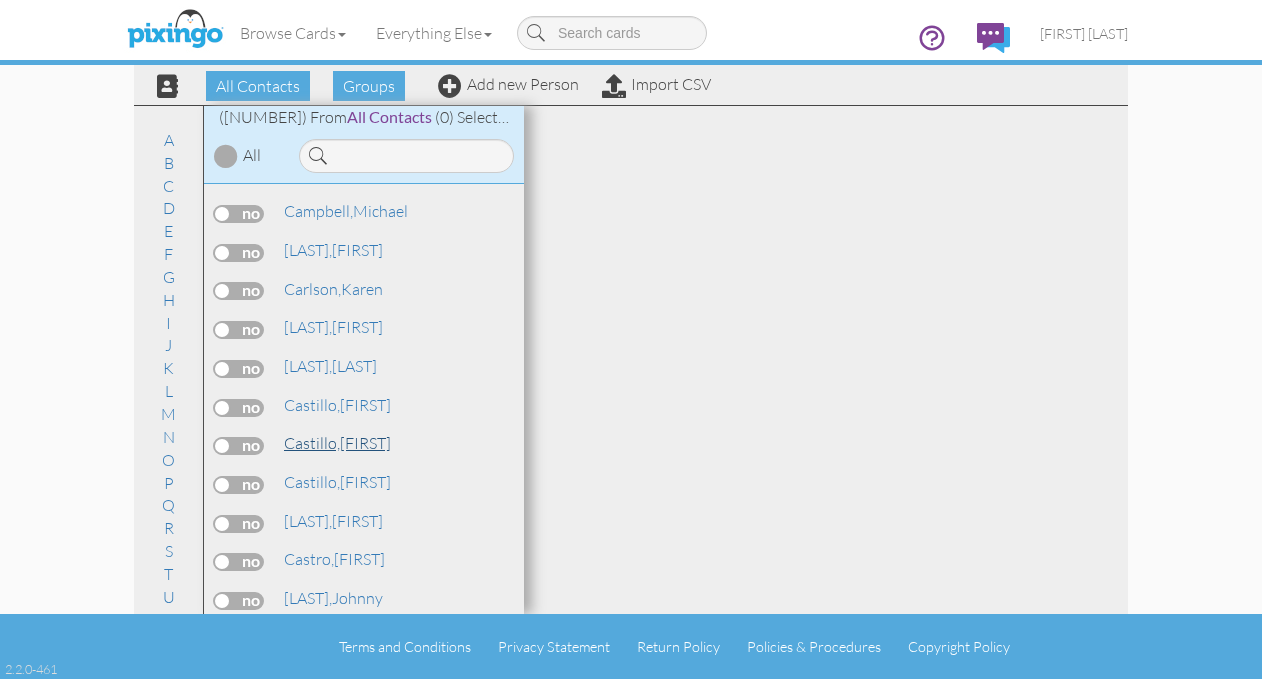 click on "Castillo," at bounding box center [312, 443] 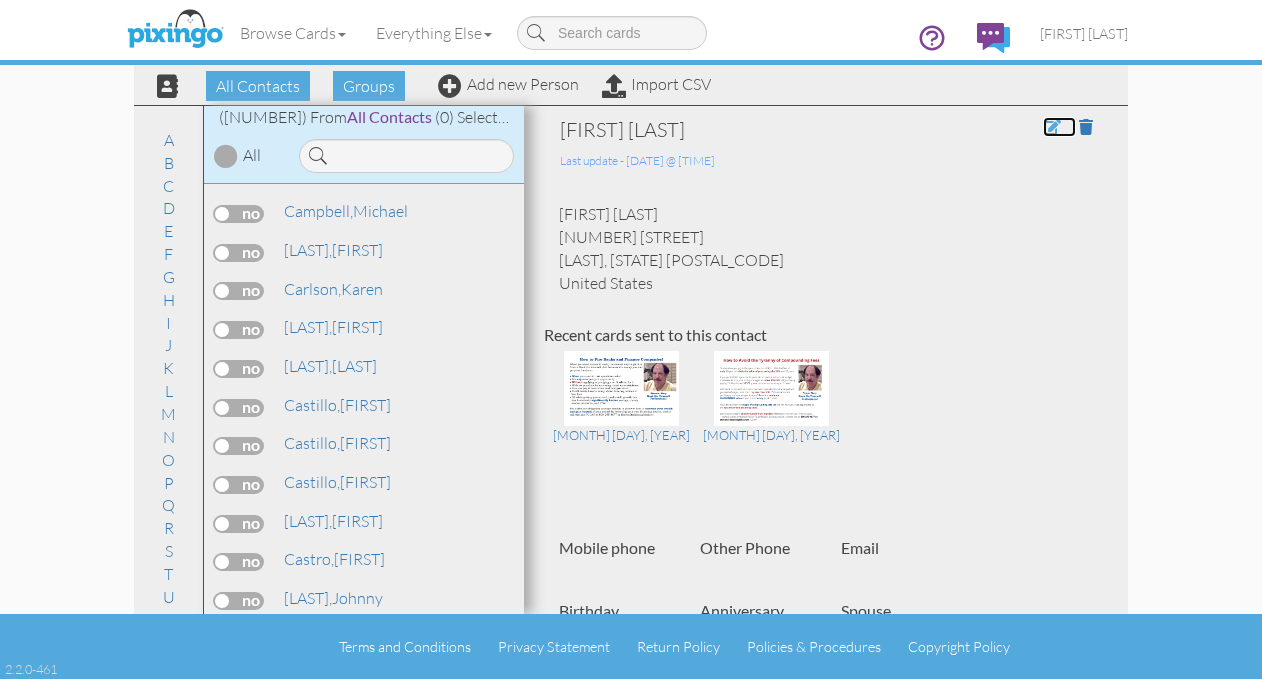 click at bounding box center (1052, 127) 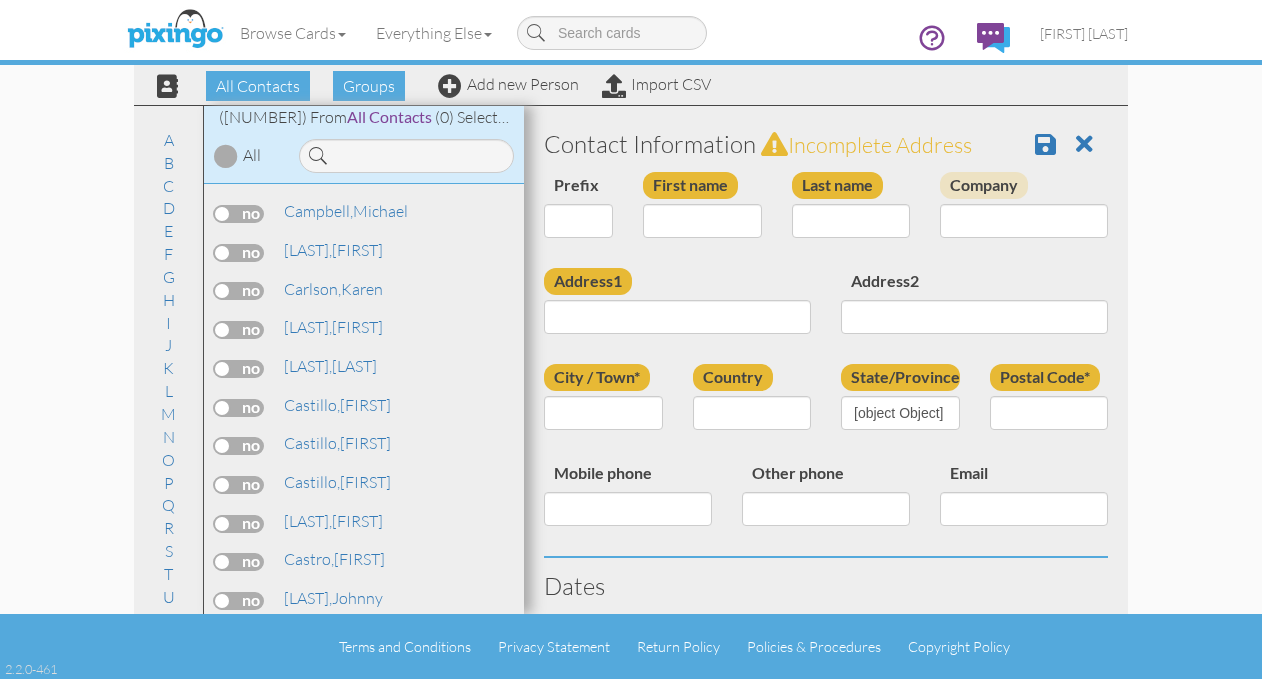 type on "[LAST]" 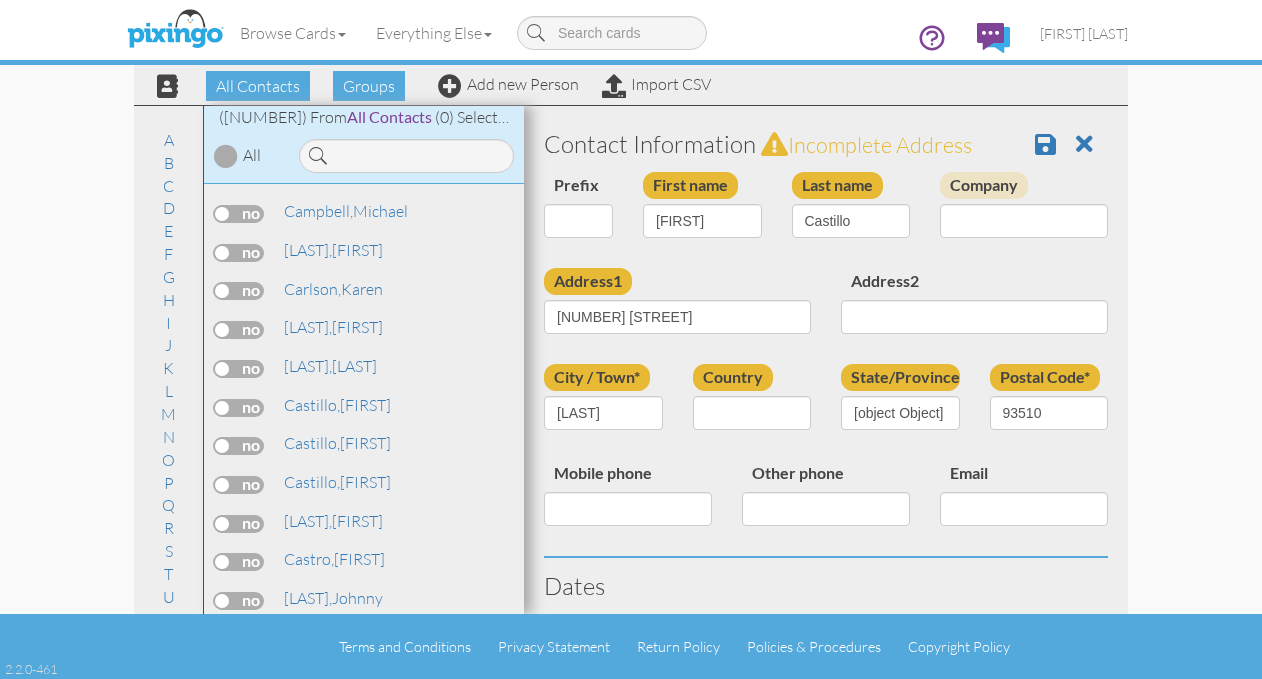 select on "object:3143" 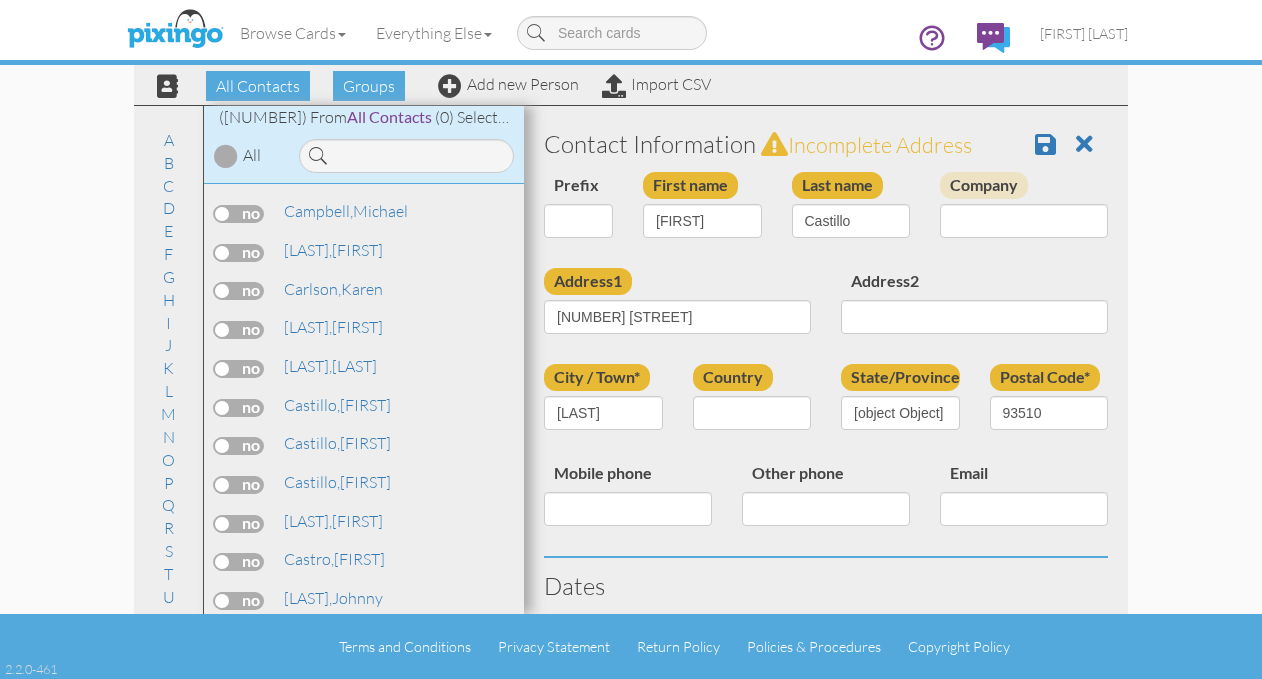 select on "object:3388" 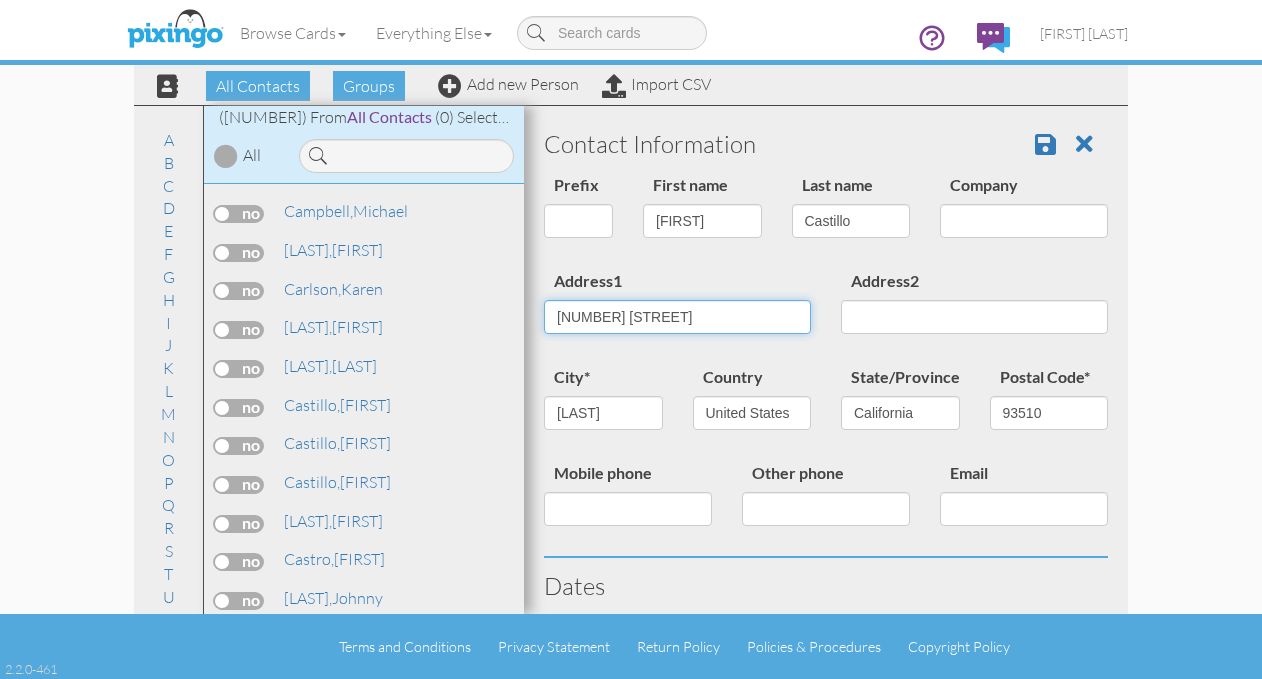 drag, startPoint x: 655, startPoint y: 315, endPoint x: 505, endPoint y: 354, distance: 154.98709 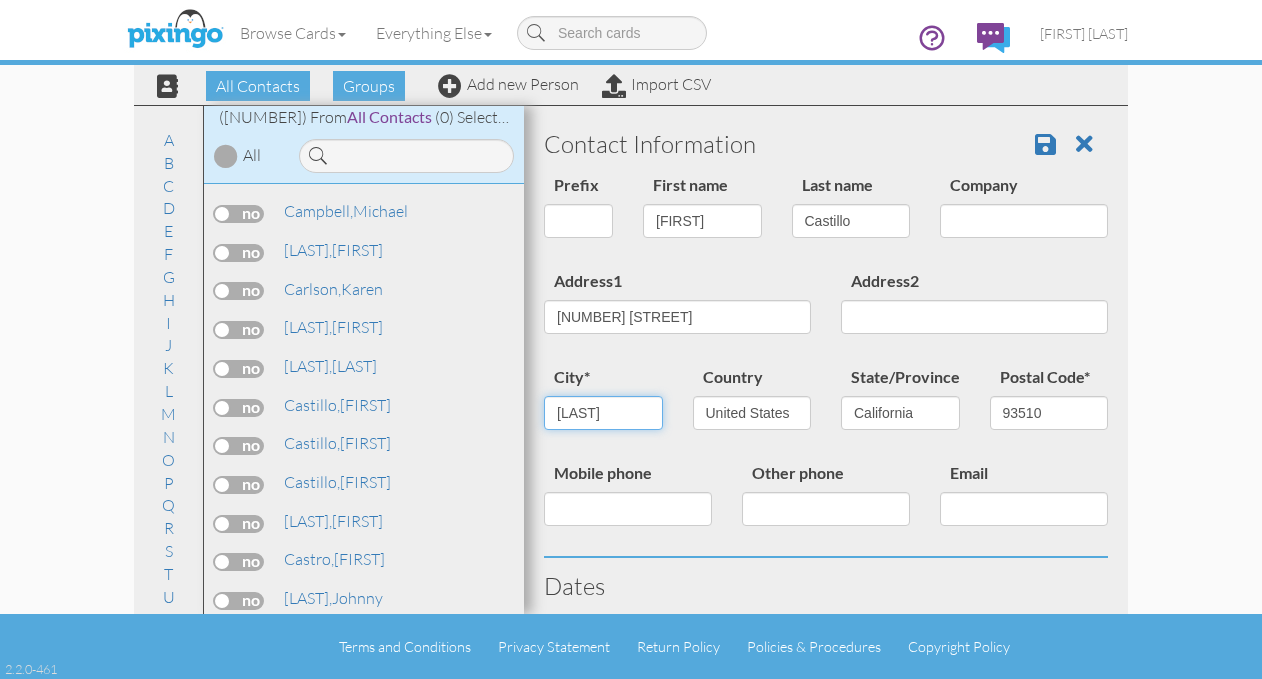 drag, startPoint x: 600, startPoint y: 414, endPoint x: 547, endPoint y: 404, distance: 53.935146 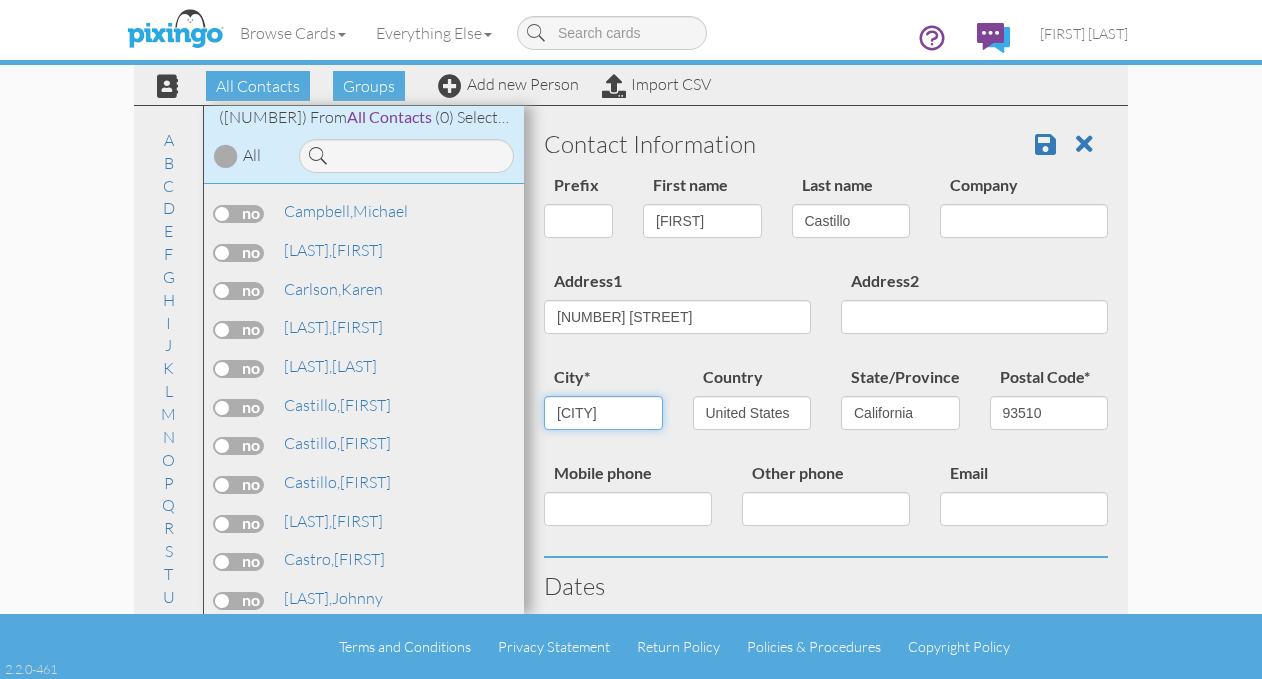 type on "[CITY]" 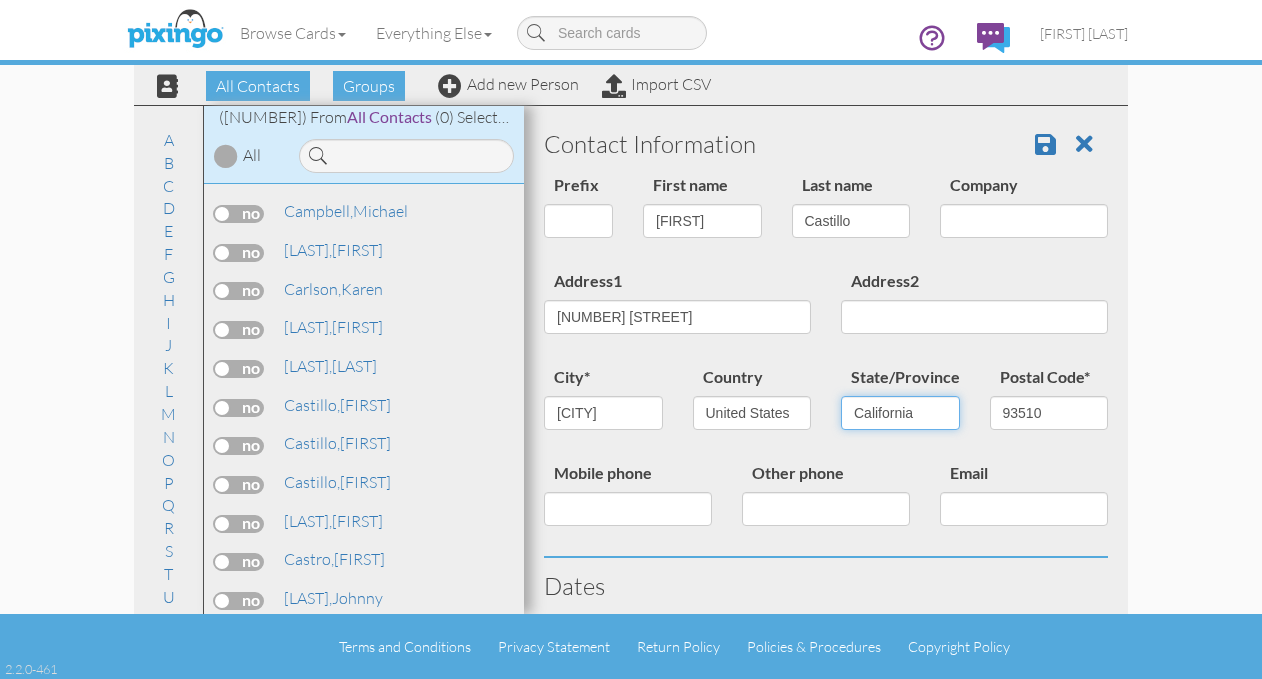 click on "AA (Military) AE (Military) Alabama Alaska American Samoa AP (Military) Arizona Arkansas California Colorado Connecticut Delaware District Of Columbia Federated States Of Micronesia Florida Georgia Guam Hawaii Idaho Illinois Indiana Iowa Kansas Kentucky Louisiana Maine Marshall Islands Maryland Massachusetts Michigan Minnesota Mississippi Missouri Montana Nebraska Nevada New Hampshire New Jersey New Mexico New York North Carolina North Dakota Northern Mariana Islands Ohio Oklahoma Oregon Palau Pennsylvania Puerto Rico Rhode Island South Carolina South Dakota Tennessee Texas Utah Vermont Virgin Islands Virginia Washington West Virginia Wisconsin Wyoming" at bounding box center (900, 413) 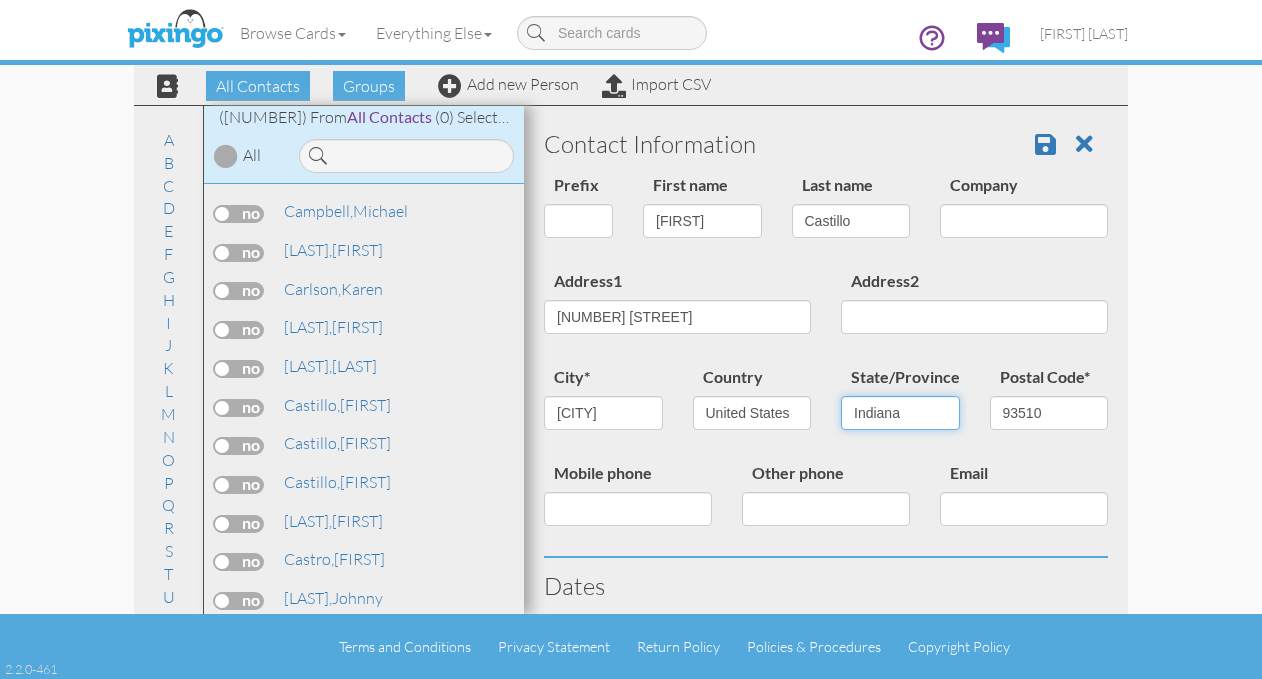 click on "AA (Military) AE (Military) Alabama Alaska American Samoa AP (Military) Arizona Arkansas California Colorado Connecticut Delaware District Of Columbia Federated States Of Micronesia Florida Georgia Guam Hawaii Idaho Illinois Indiana Iowa Kansas Kentucky Louisiana Maine Marshall Islands Maryland Massachusetts Michigan Minnesota Mississippi Missouri Montana Nebraska Nevada New Hampshire New Jersey New Mexico New York North Carolina North Dakota Northern Mariana Islands Ohio Oklahoma Oregon Palau Pennsylvania Puerto Rico Rhode Island South Carolina South Dakota Tennessee Texas Utah Vermont Virgin Islands Virginia Washington West Virginia Wisconsin Wyoming" at bounding box center (900, 413) 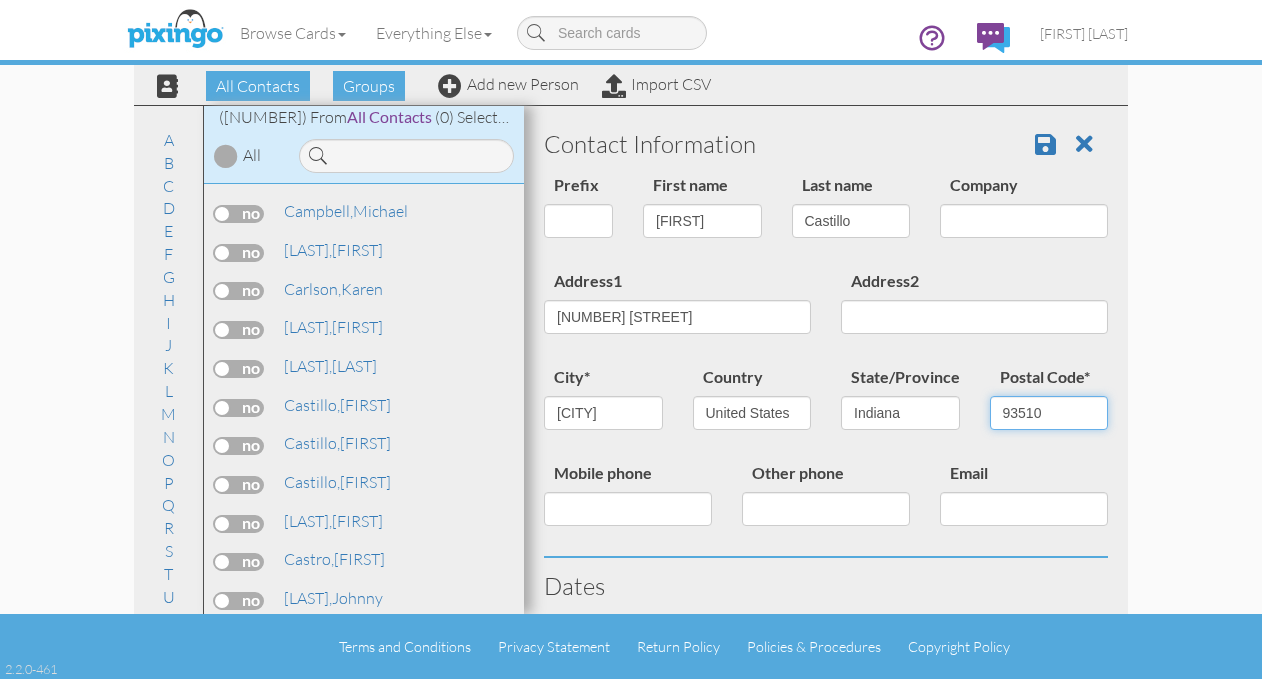 drag, startPoint x: 1033, startPoint y: 409, endPoint x: 975, endPoint y: 418, distance: 58.694122 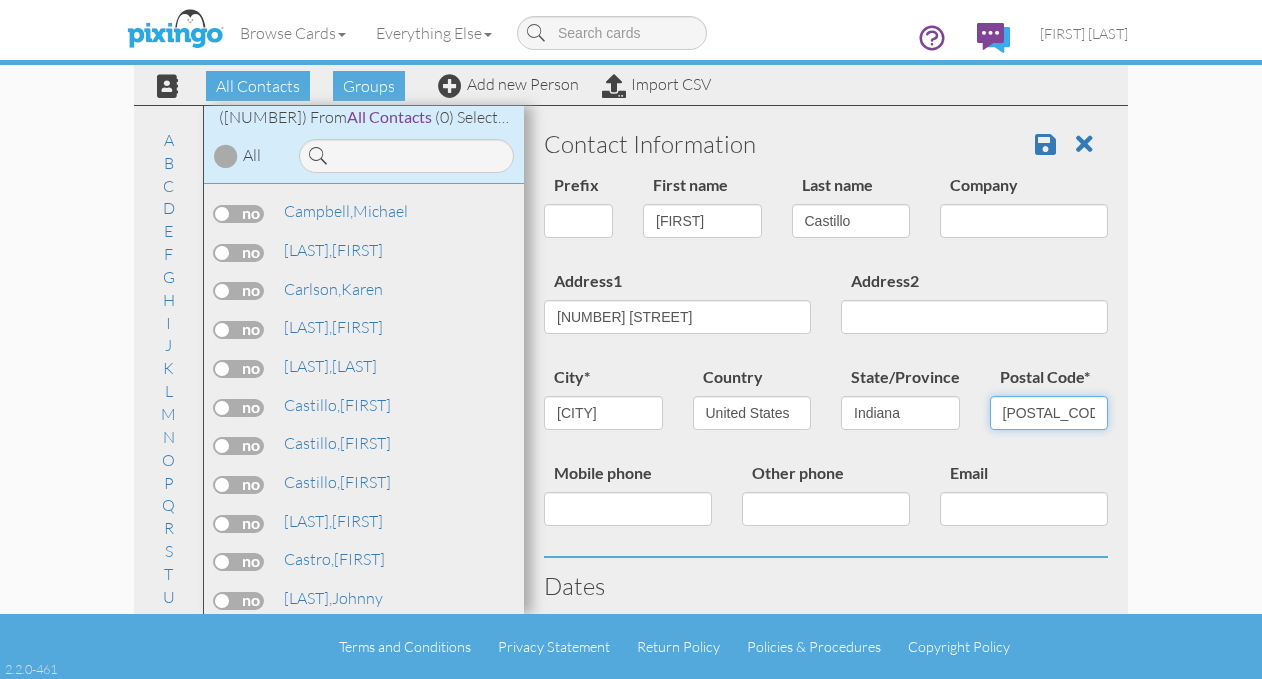 type on "46835" 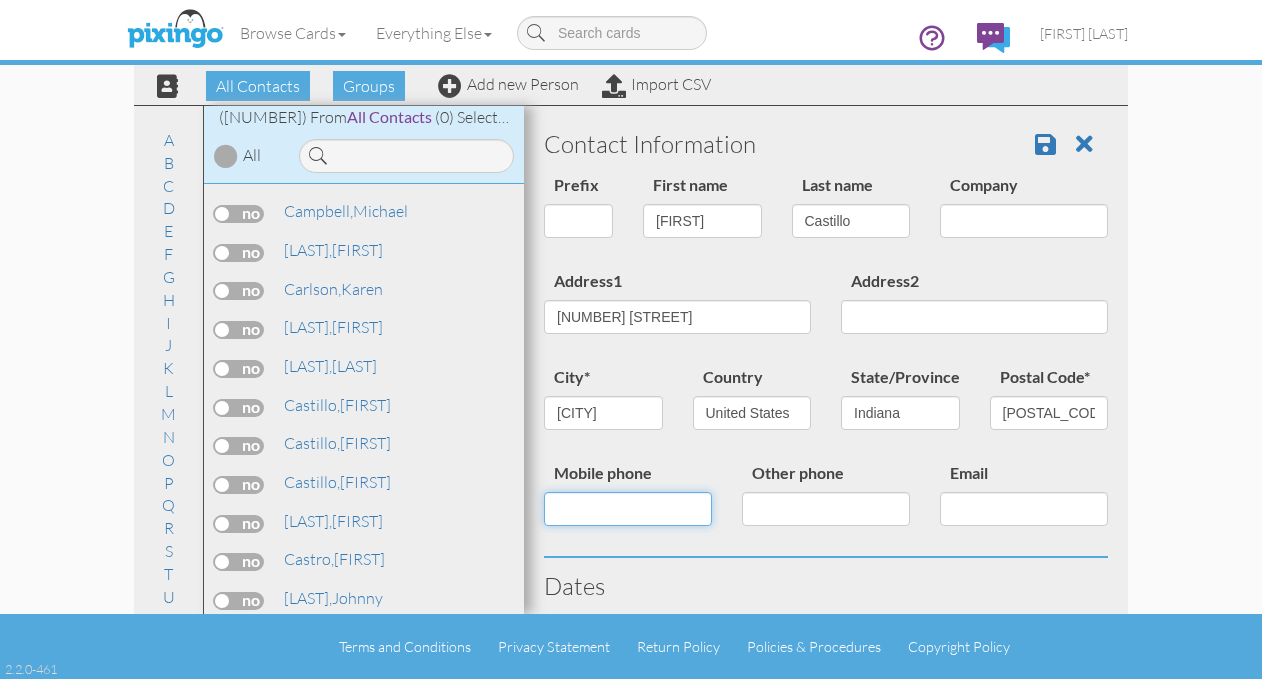 click on "Mobile phone" at bounding box center (628, 509) 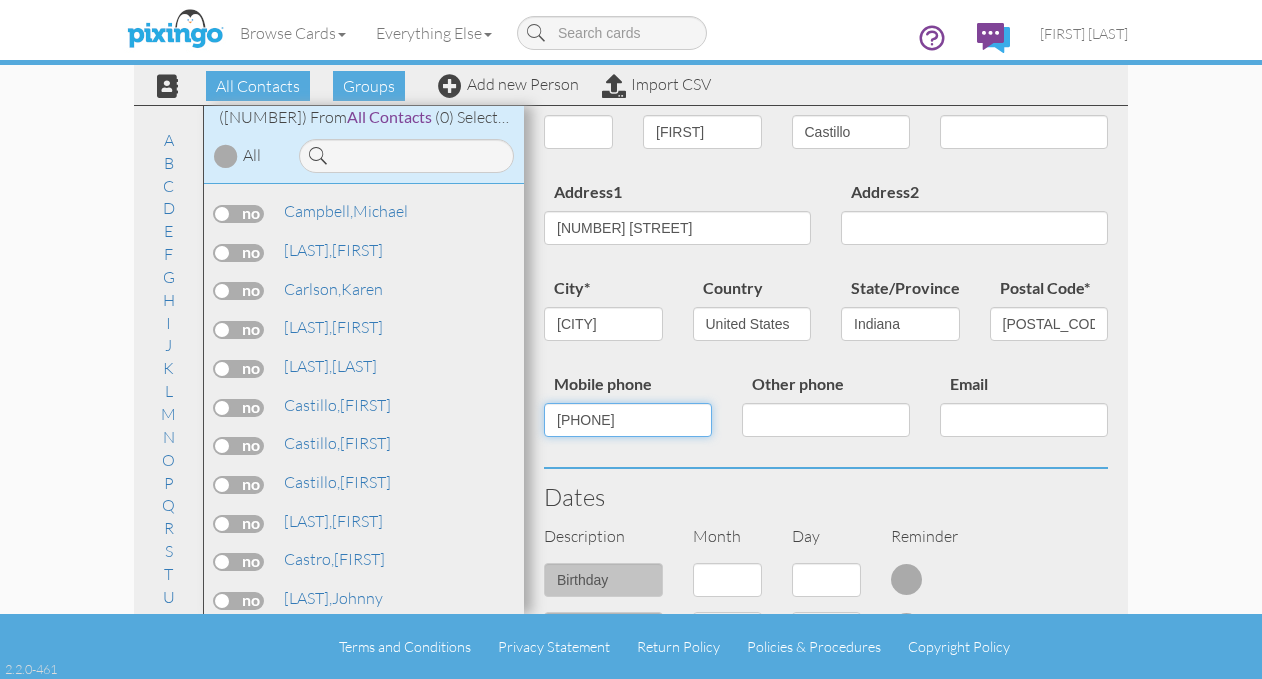 scroll, scrollTop: 200, scrollLeft: 0, axis: vertical 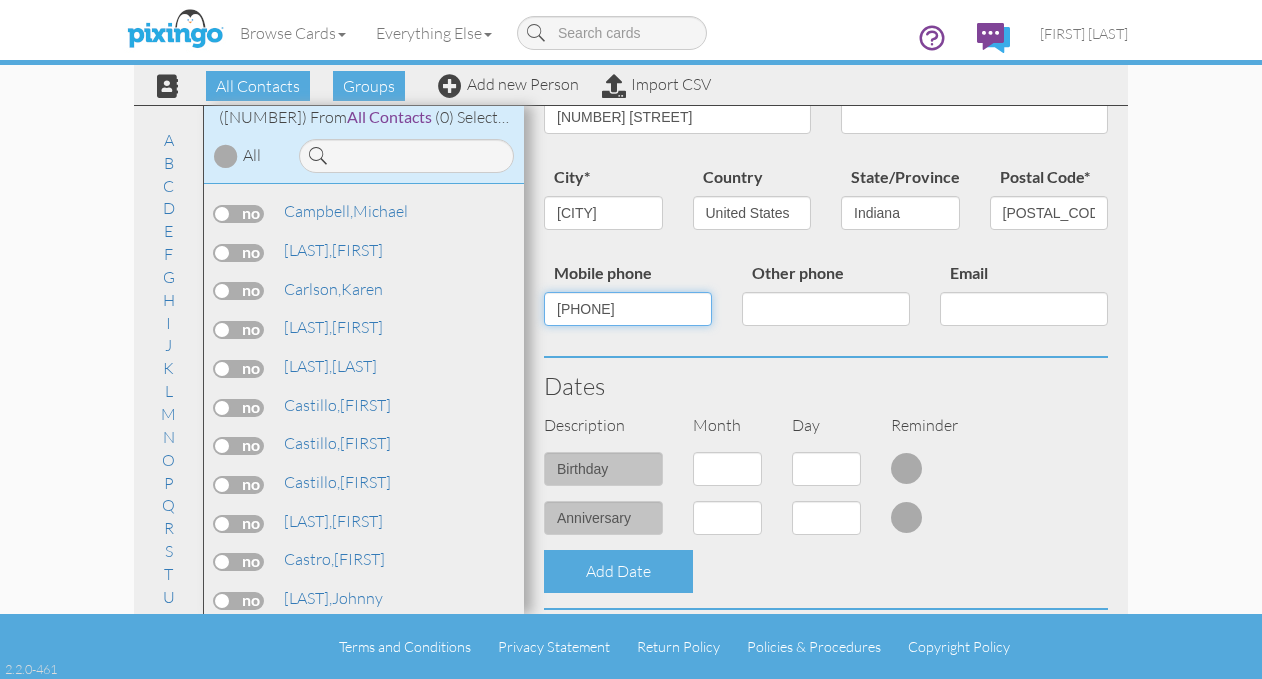 type on "(818) 590-8521" 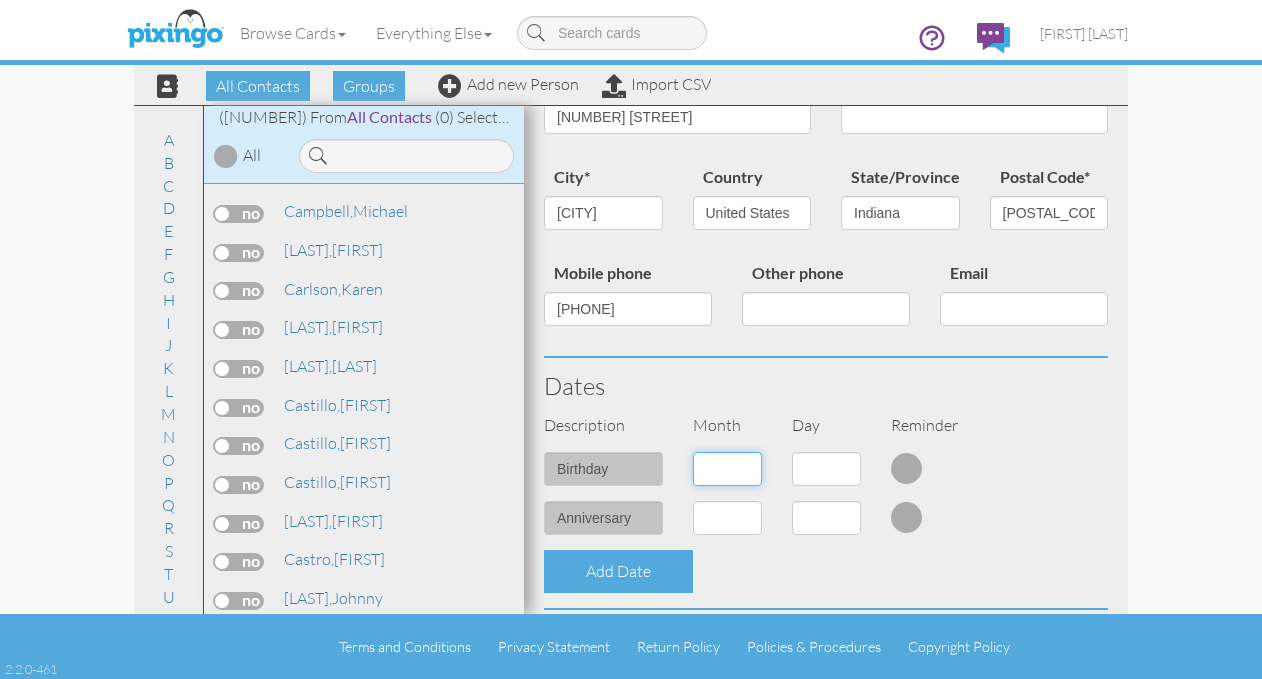 click on "1 - Jan 2 - Feb 3 - Mar 4 - Apr 5 - May 6 - Jun 7 - Jul 8 - Aug 9 - Sep 10 - Oct 11 - Nov 12 - Dec" at bounding box center (727, 469) 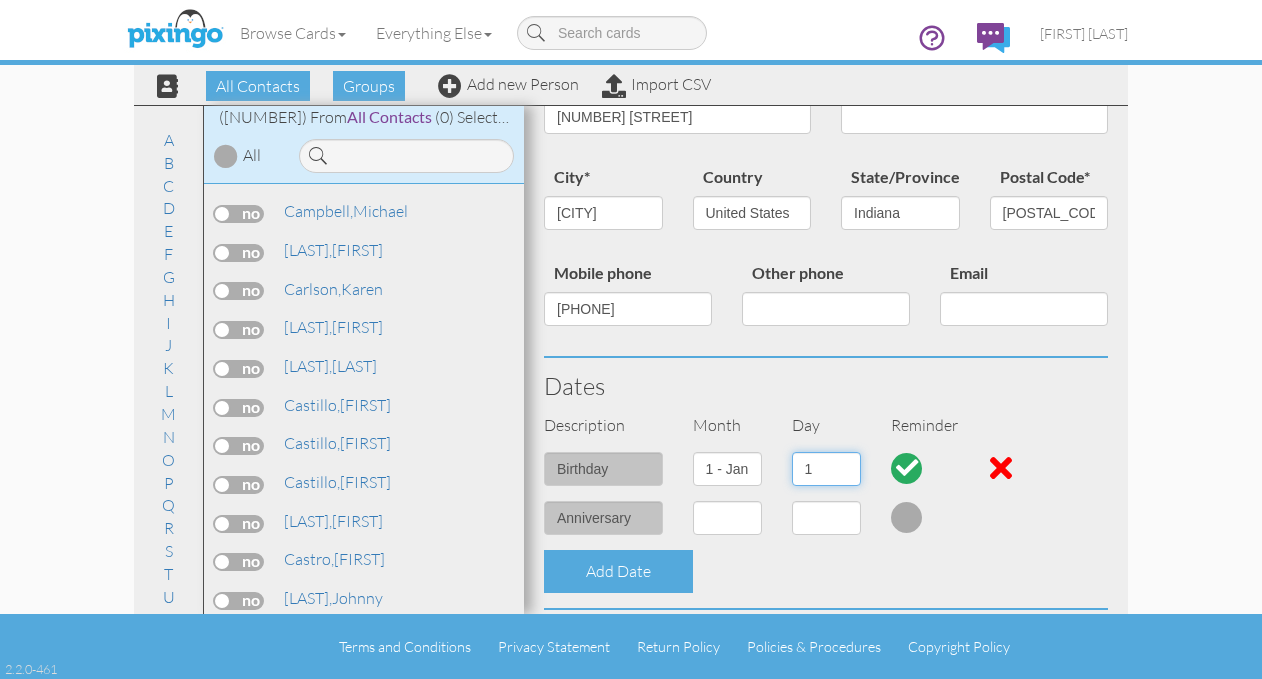 click on "1 2 3 4 5 6 7 8 9 10 11 12 13 14 15 16 17 18 19 20 21 22 23 24 25 26 27 28 29 30" at bounding box center (826, 469) 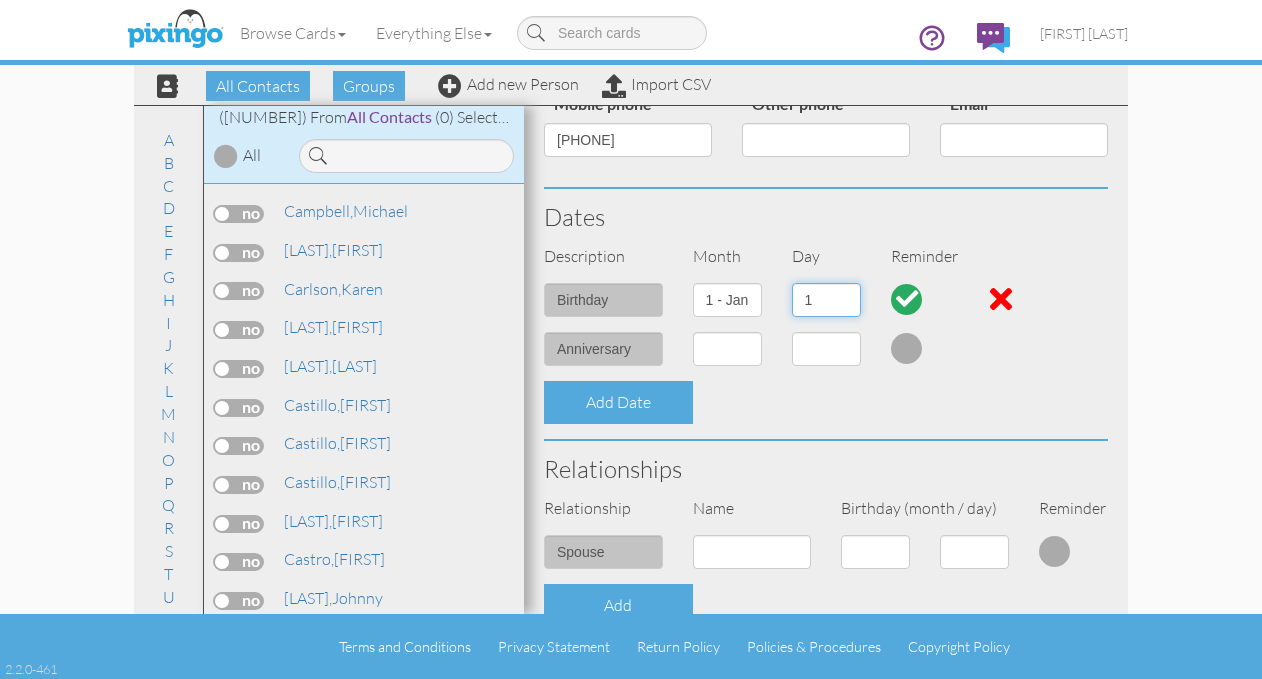 scroll, scrollTop: 400, scrollLeft: 0, axis: vertical 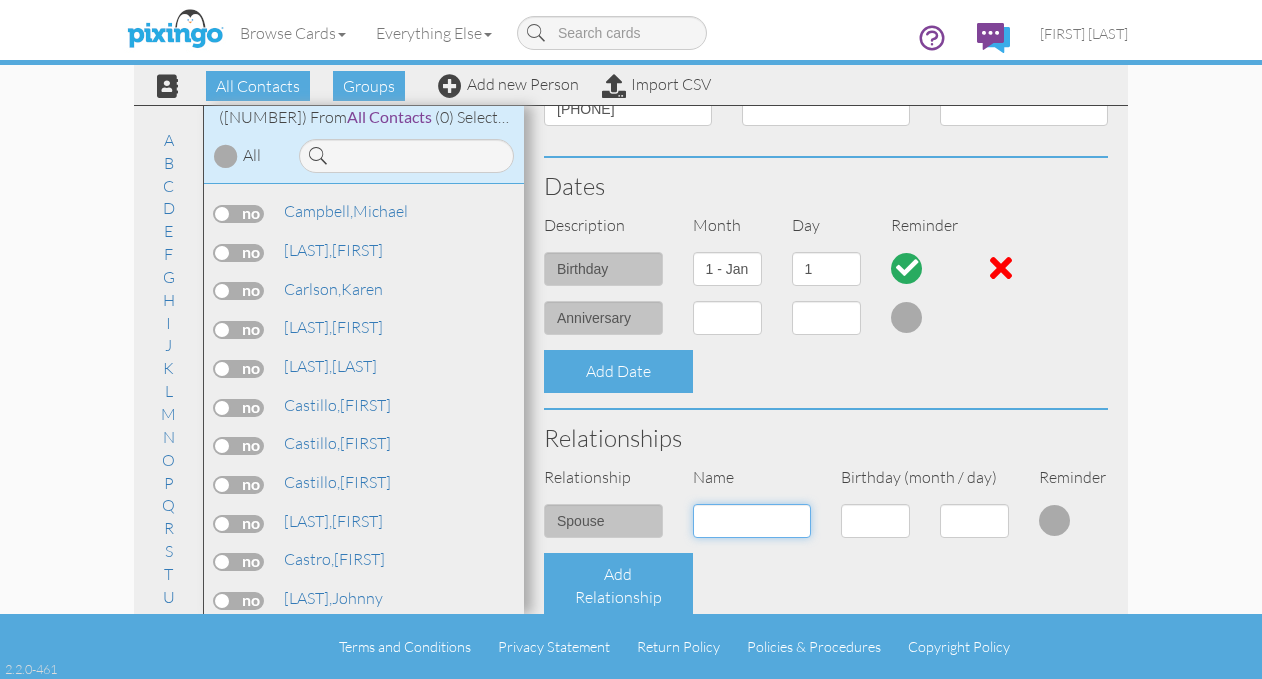 click at bounding box center (752, 521) 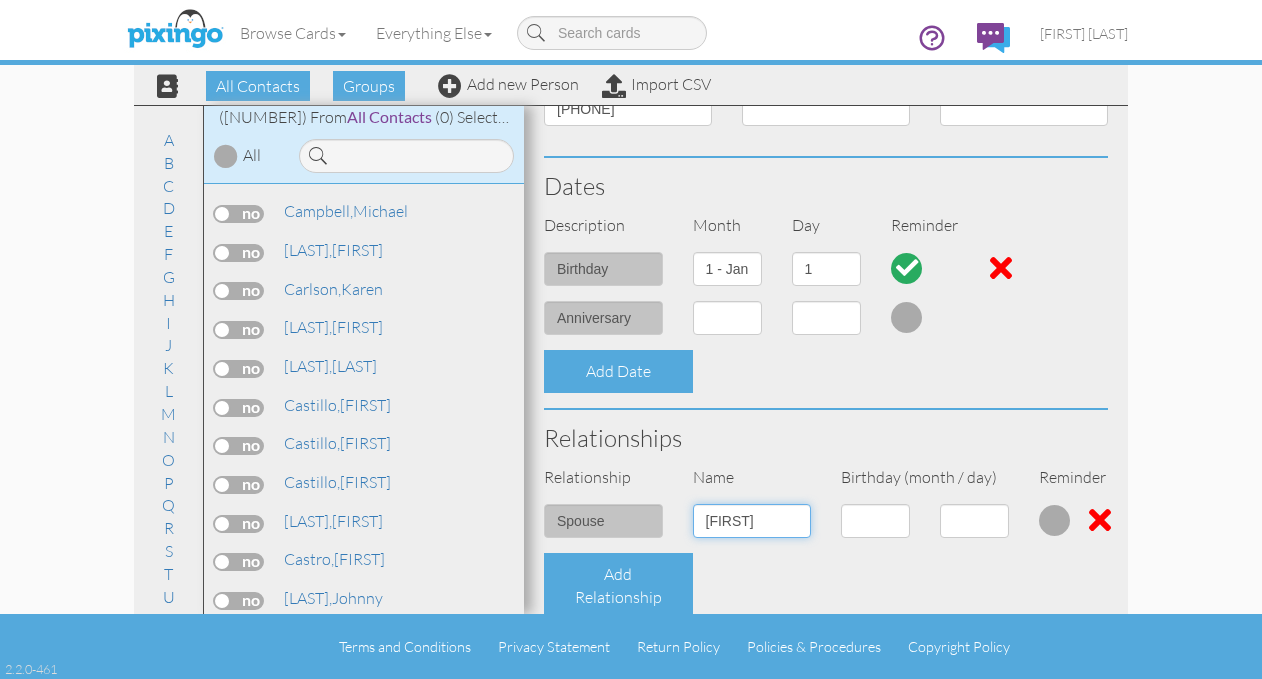 type on "[FIRST]" 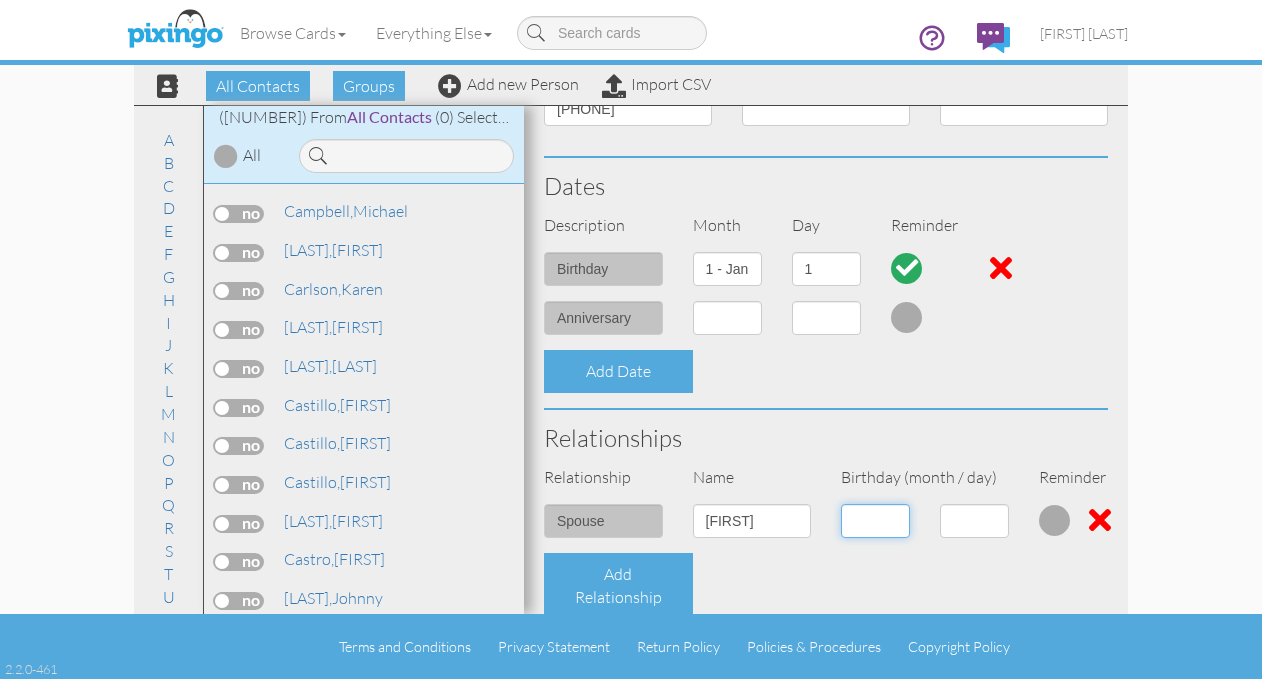 click on "1 - Jan 2 - Feb 3 - Mar 4 - Apr 5 - May 6 - Jun 7 - Jul 8 - Aug 9 - Sep 10 - Oct 11 - Nov 12 - Dec" at bounding box center [875, 521] 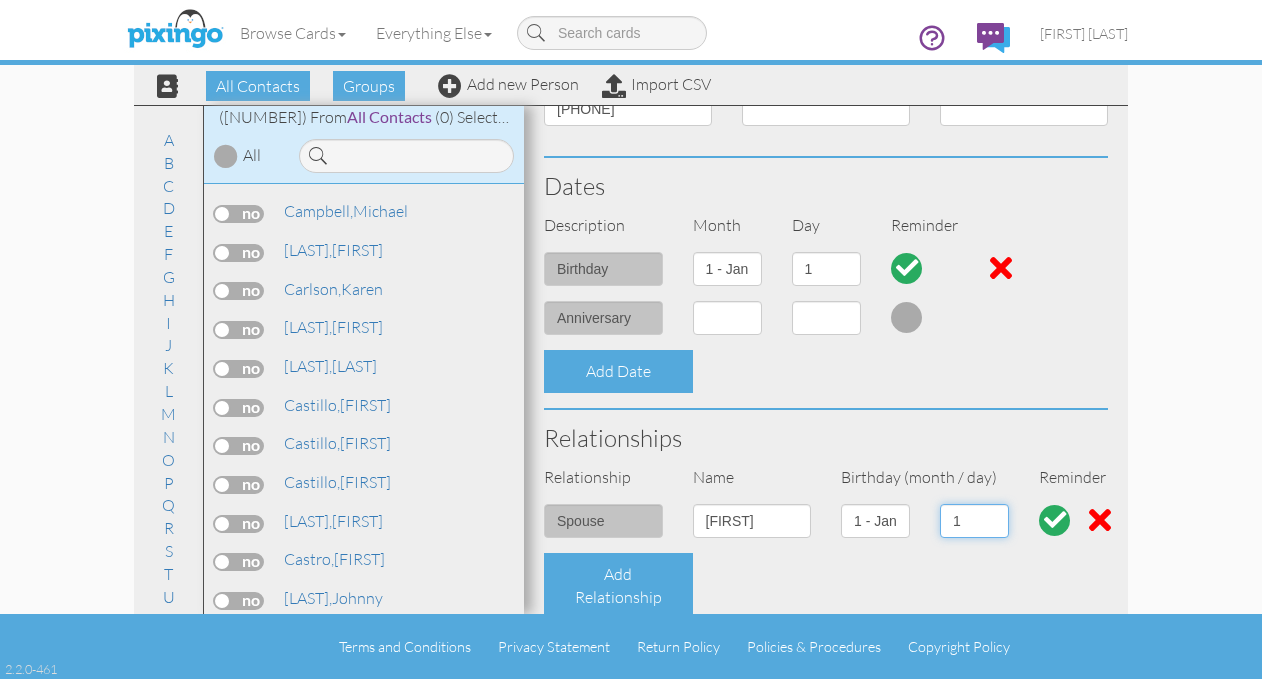 click on "1 2 3 4 5 6 7 8 9 10 11 12 13 14 15 16 17 18 19 20 21 22 23 24 25 26 27 28 29 30" at bounding box center (974, 521) 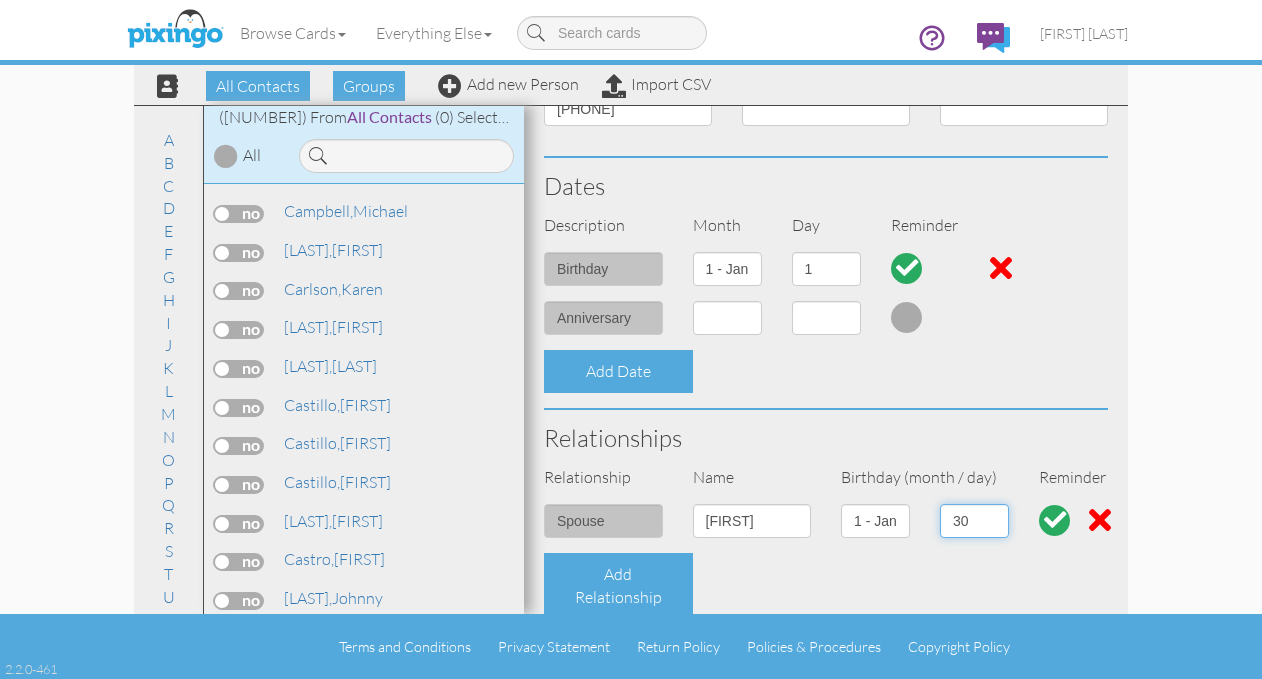 click on "1 2 3 4 5 6 7 8 9 10 11 12 13 14 15 16 17 18 19 20 21 22 23 24 25 26 27 28 29 30" at bounding box center (974, 521) 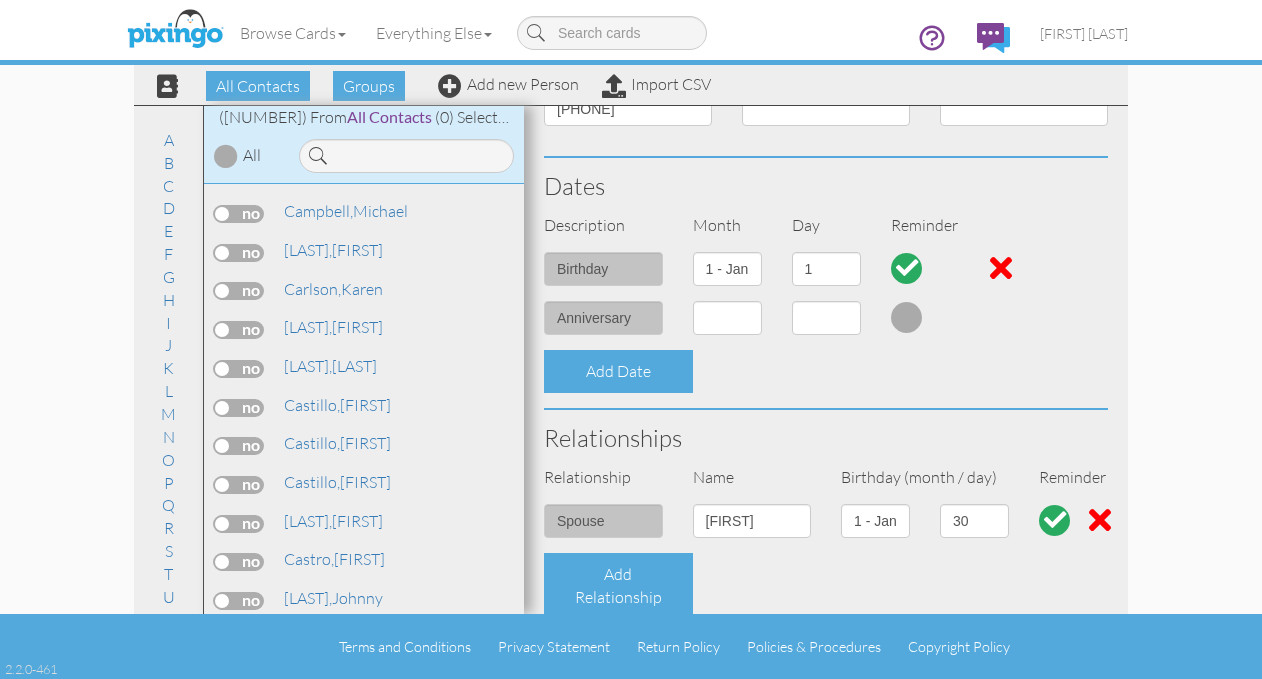 click at bounding box center (1055, 520) 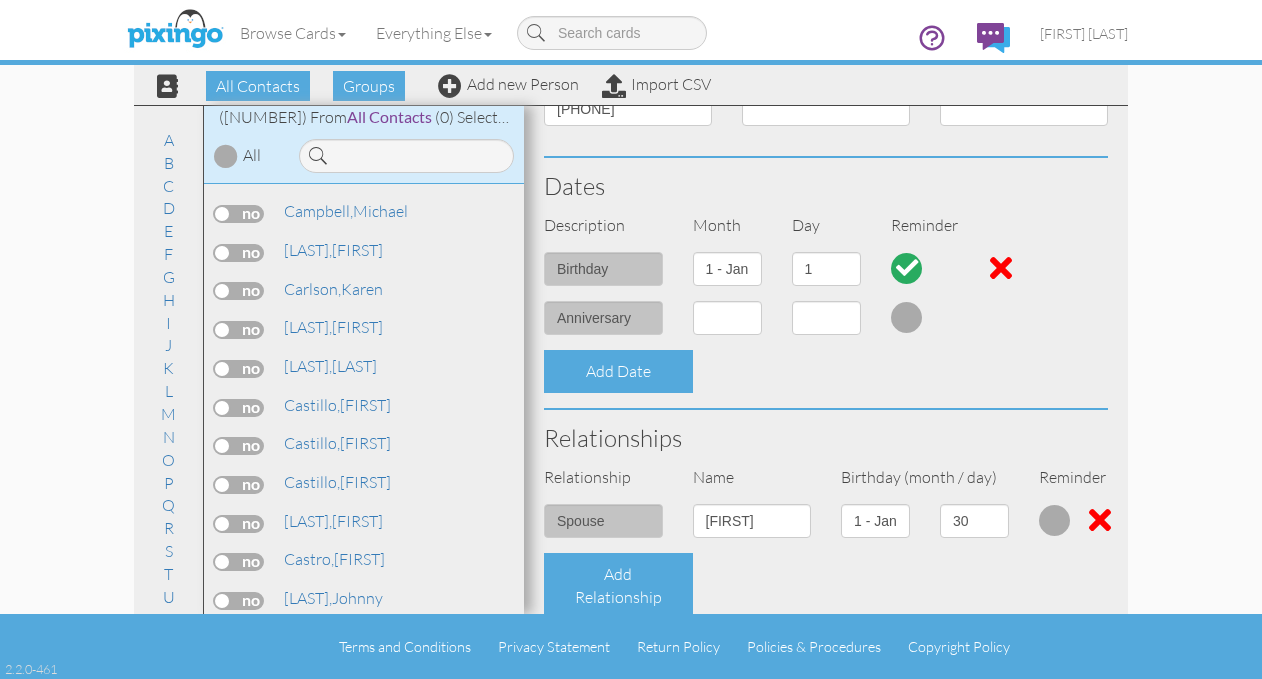 click at bounding box center [1055, 520] 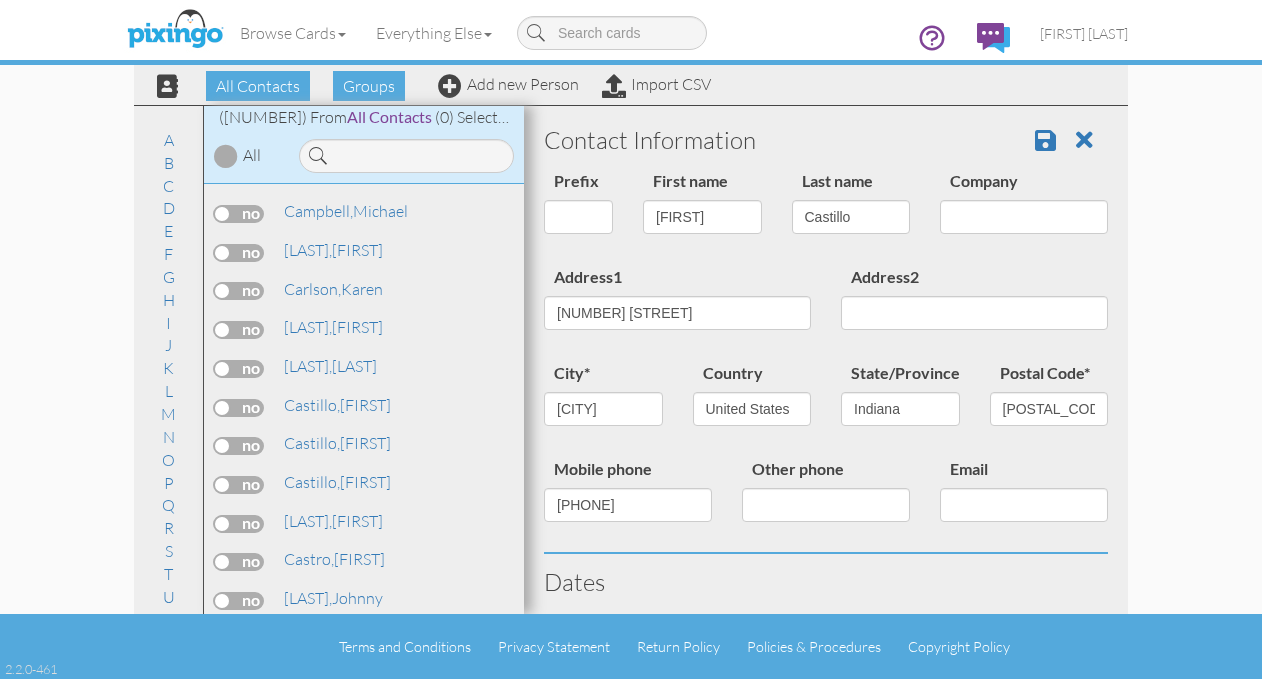 scroll, scrollTop: 0, scrollLeft: 0, axis: both 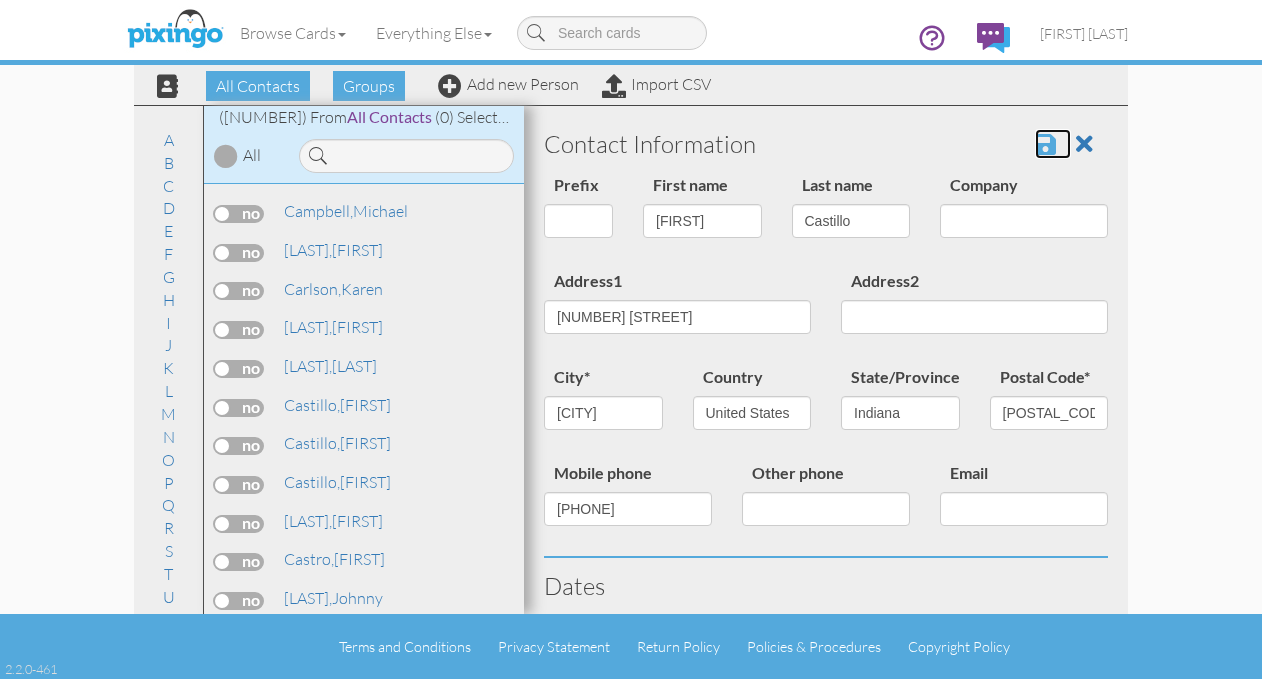 click at bounding box center (1045, 144) 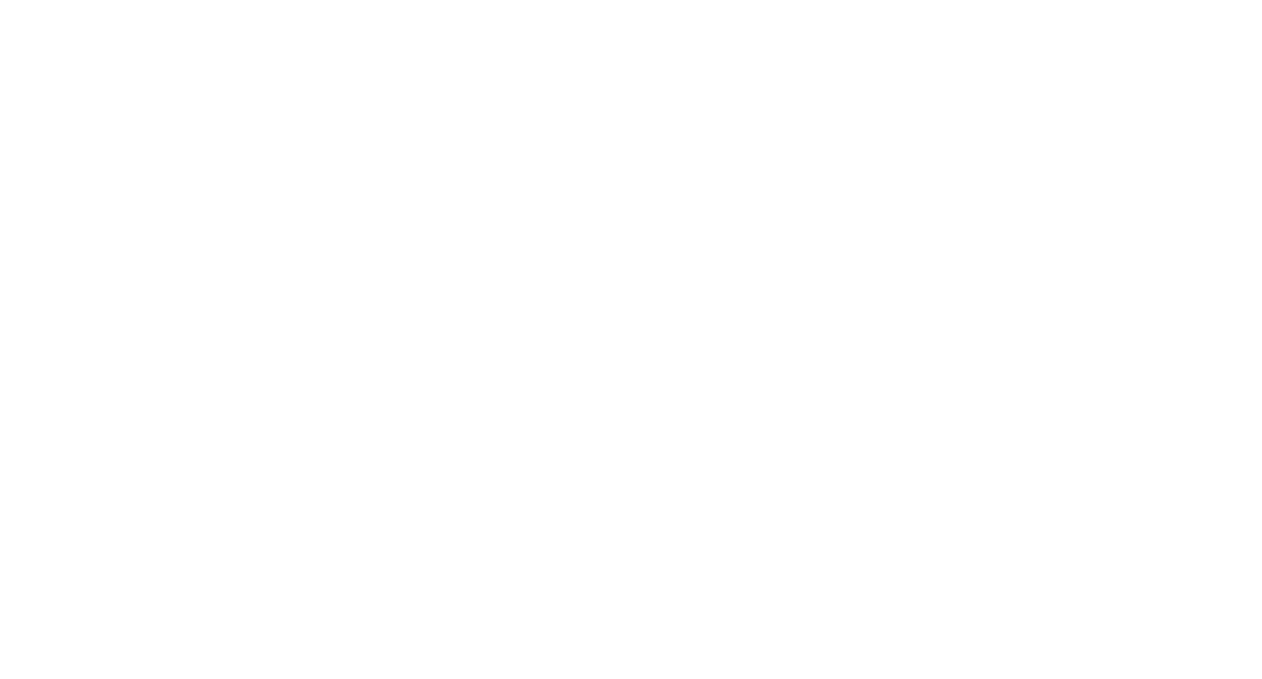scroll, scrollTop: 0, scrollLeft: 0, axis: both 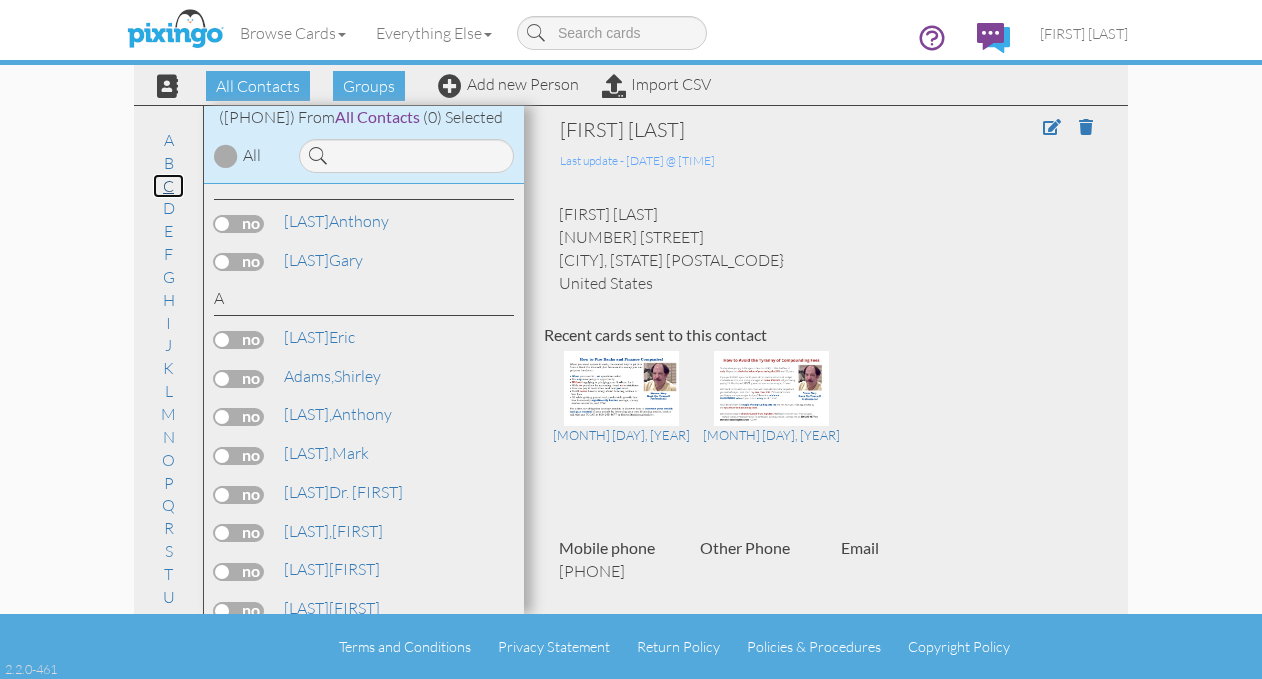 click on "C" at bounding box center [168, 186] 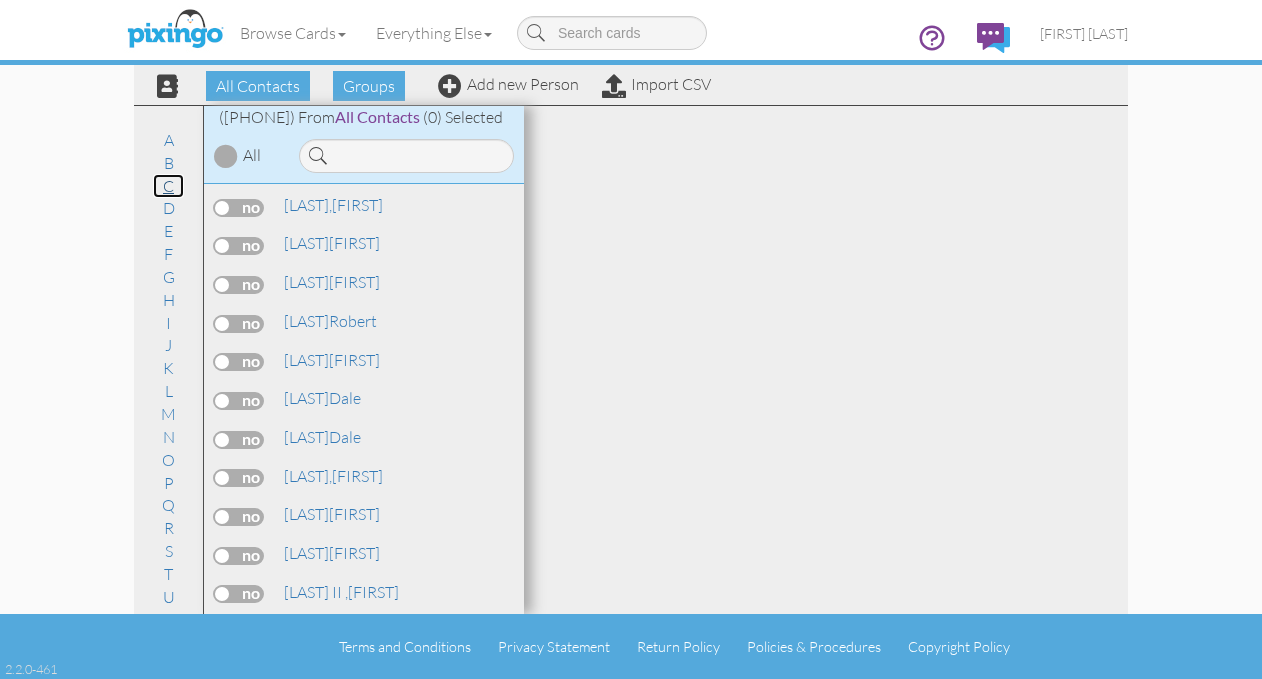 scroll, scrollTop: 5827, scrollLeft: 0, axis: vertical 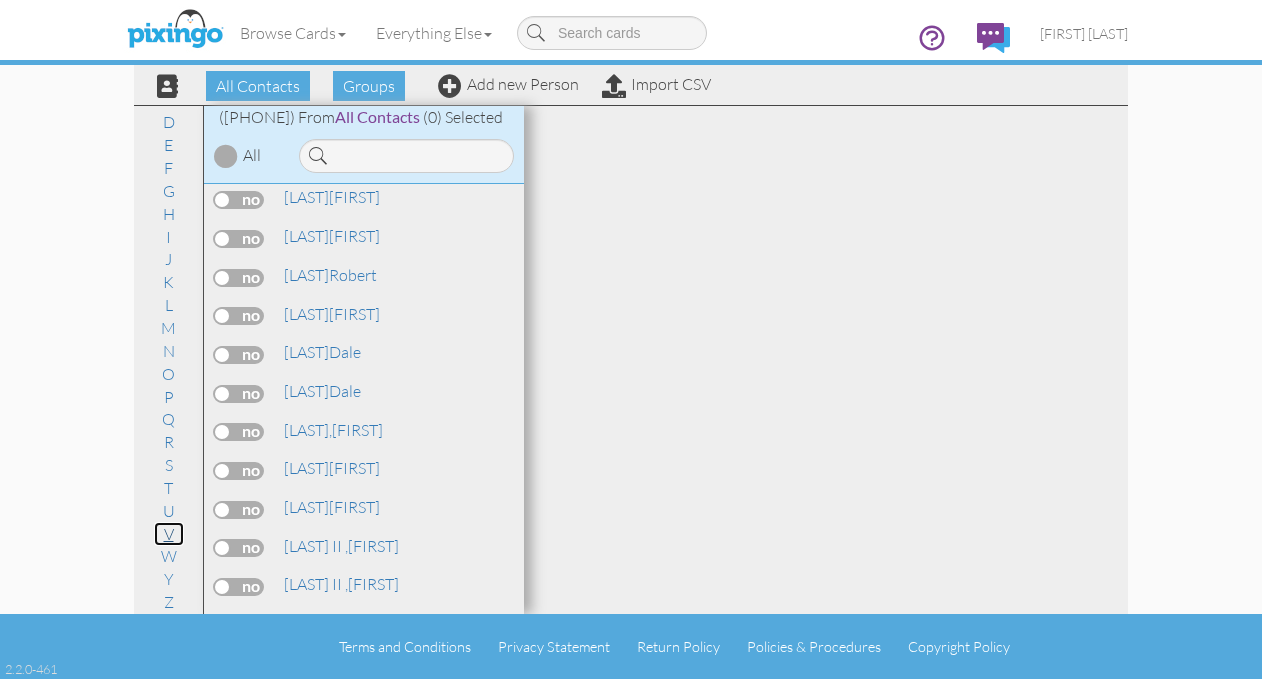 click on "V" at bounding box center (169, 534) 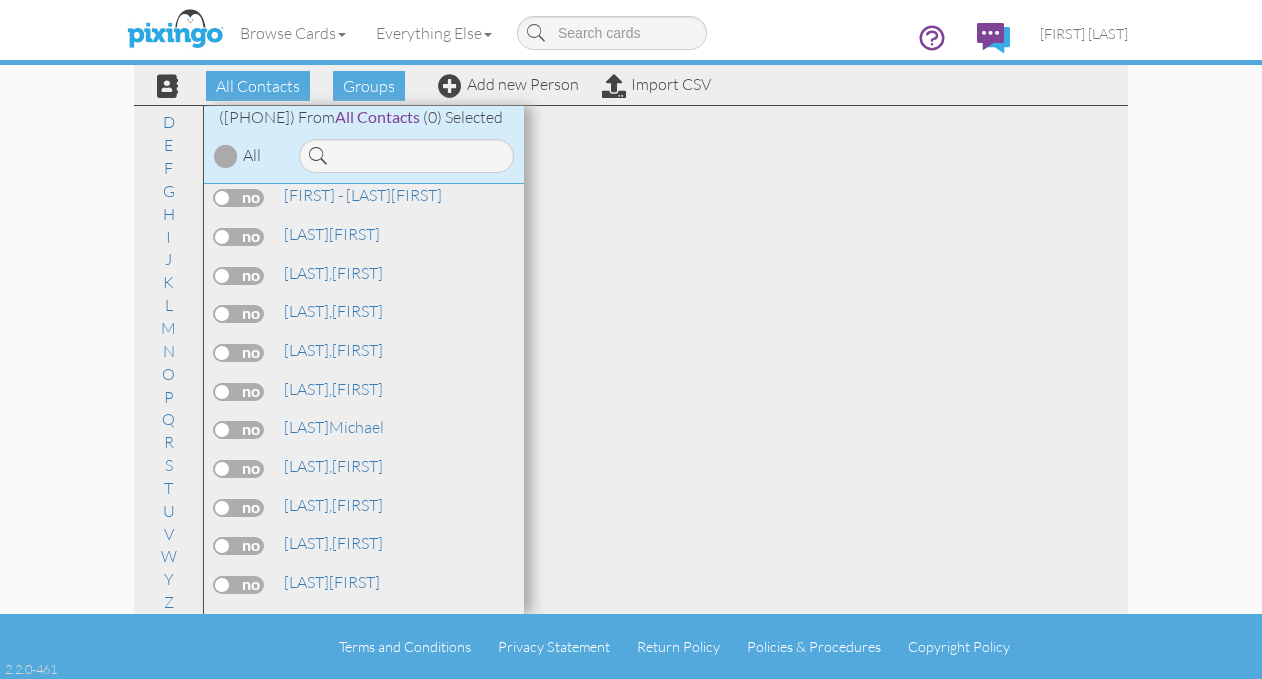 scroll, scrollTop: 34774, scrollLeft: 0, axis: vertical 